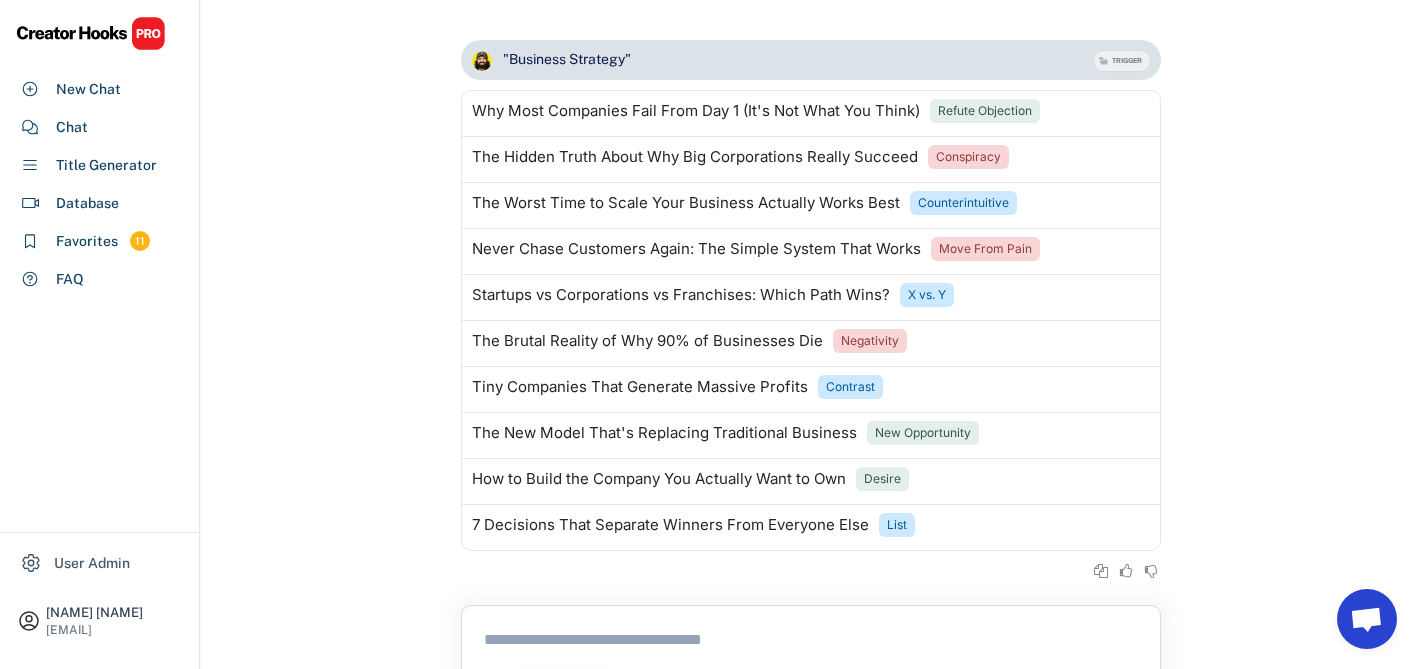 select on "**********" 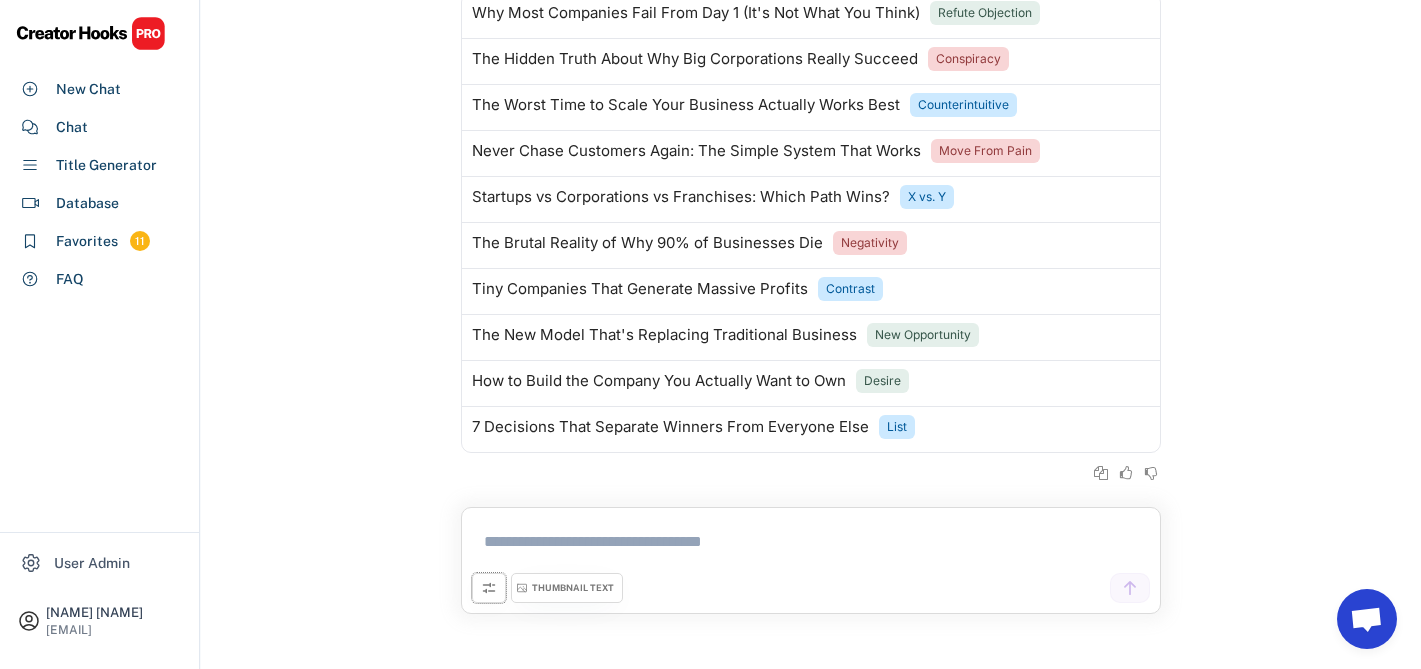 scroll, scrollTop: 0, scrollLeft: 0, axis: both 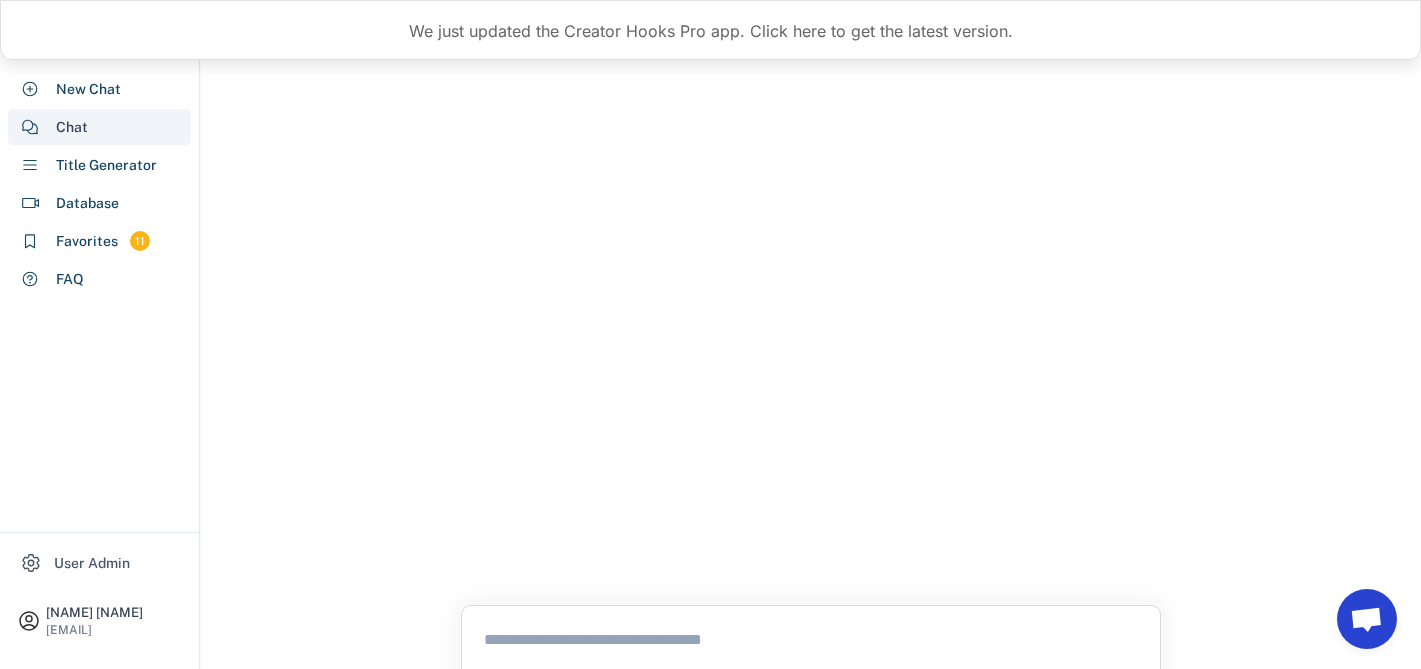click on "Chat" at bounding box center (99, 127) 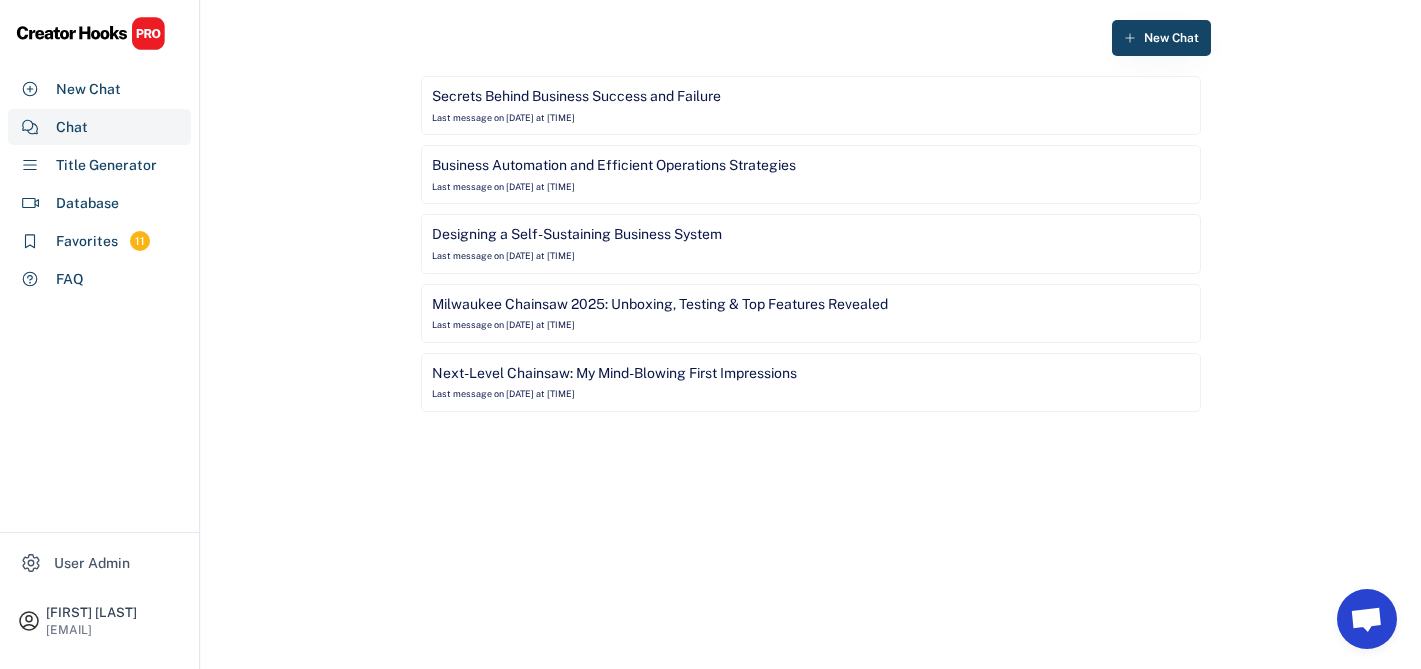 scroll, scrollTop: 0, scrollLeft: 0, axis: both 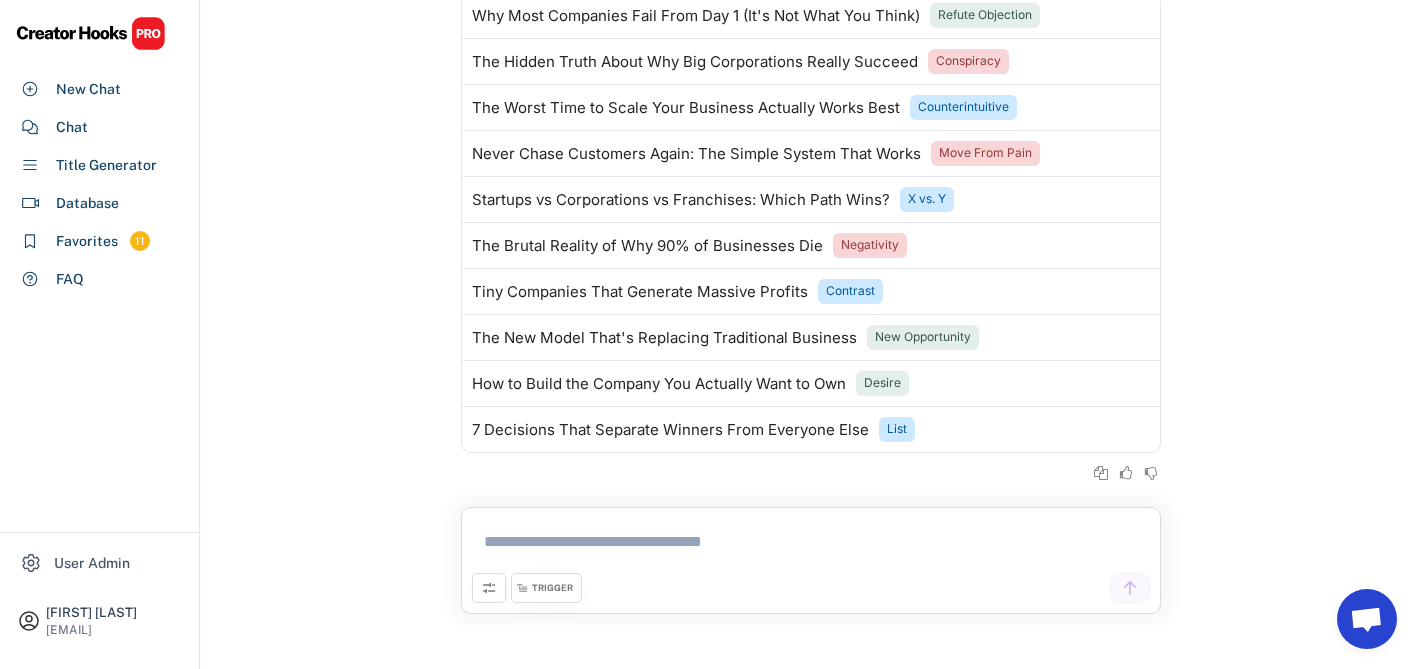 click at bounding box center (811, 545) 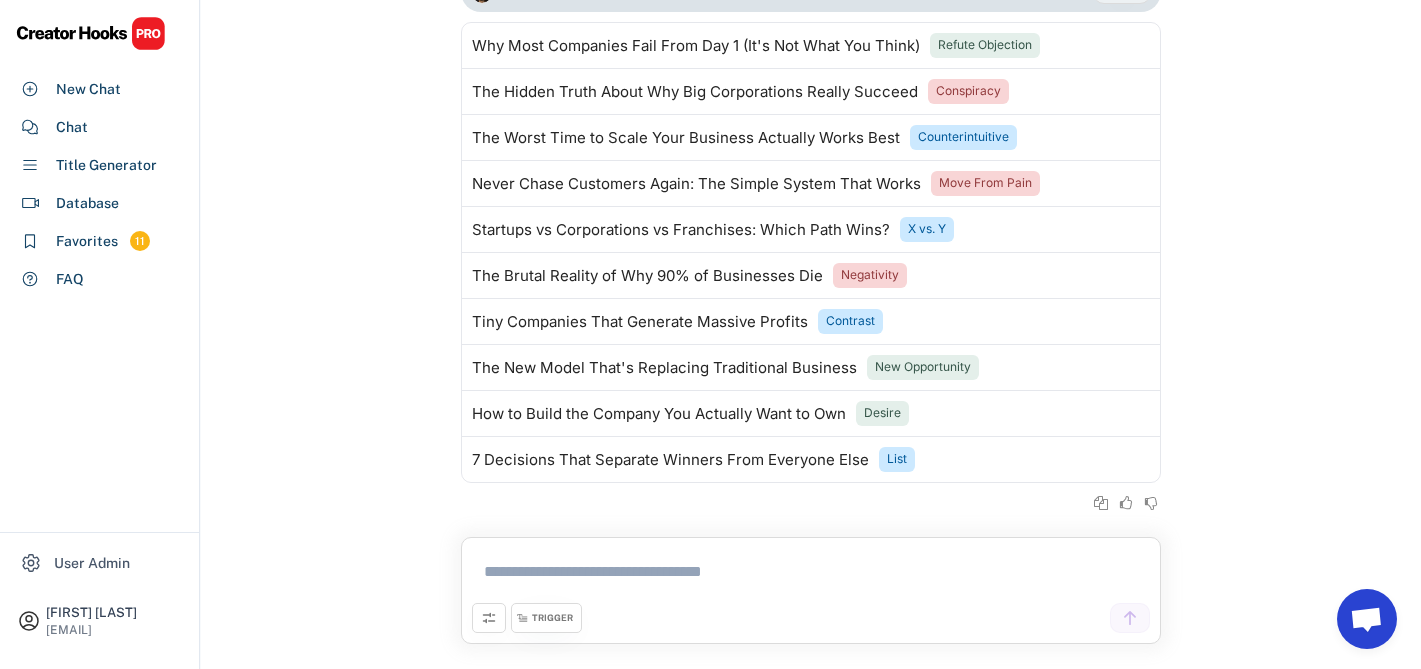 scroll, scrollTop: 69, scrollLeft: 0, axis: vertical 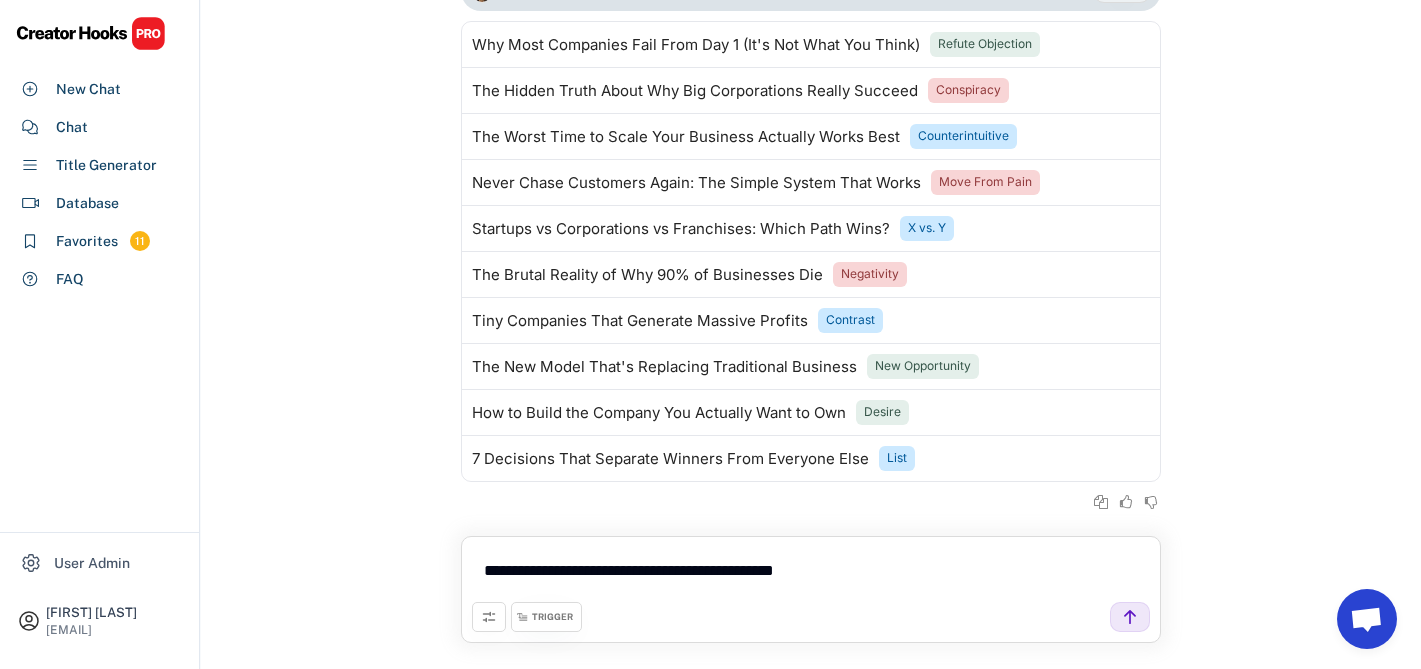 click on "TRIGGER" at bounding box center (546, 617) 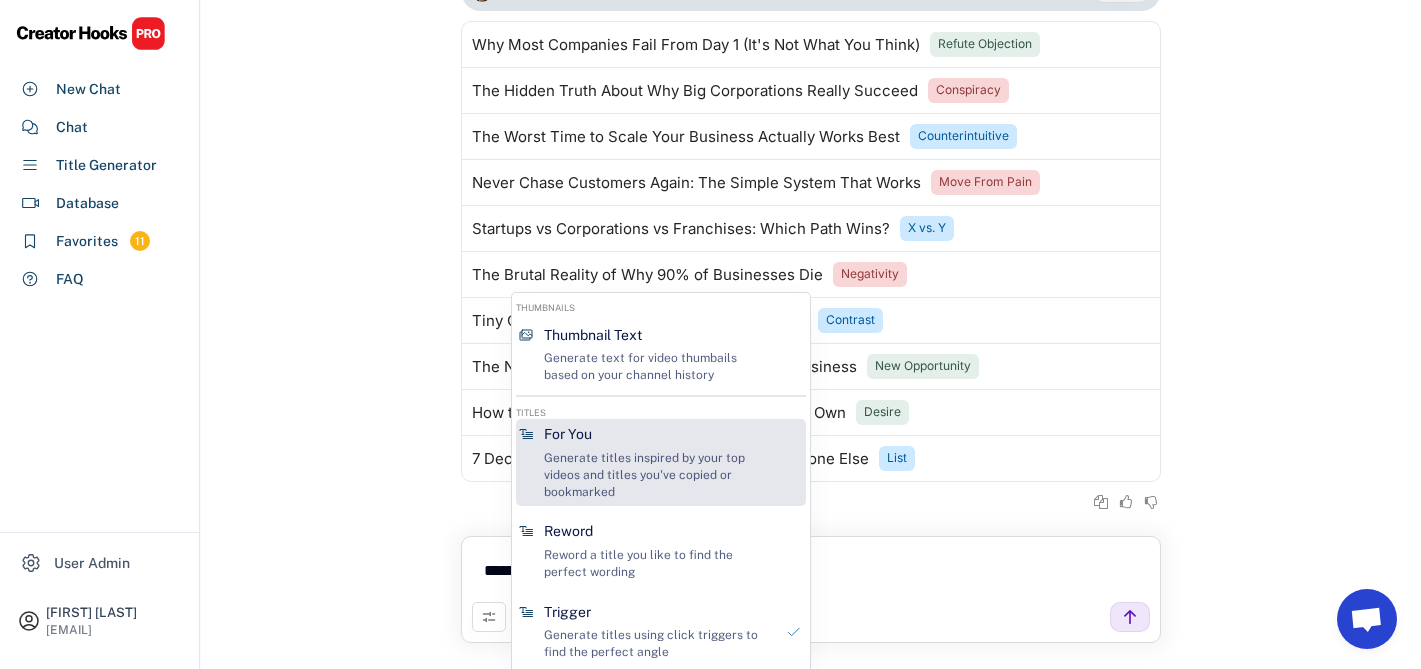 click on "Generate titles inspired by your top videos and titles you've copied or bookmarked" at bounding box center (658, 475) 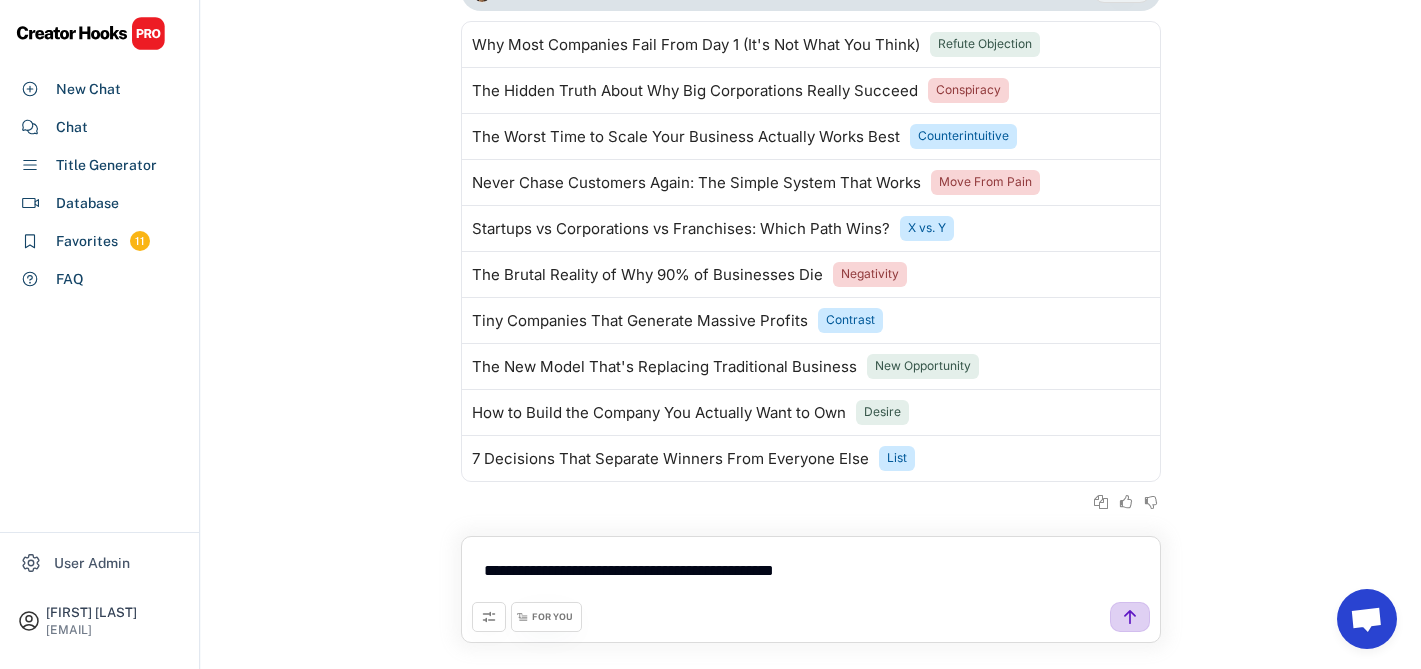 click 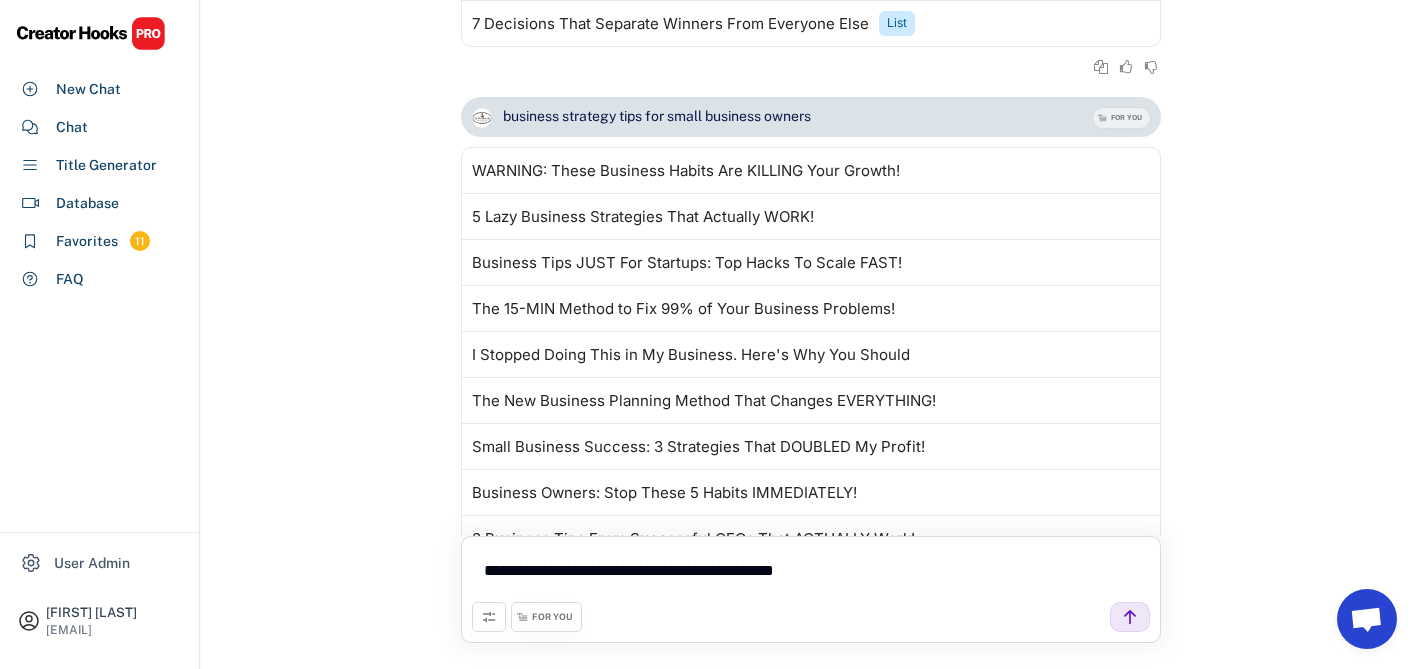 scroll, scrollTop: 491, scrollLeft: 0, axis: vertical 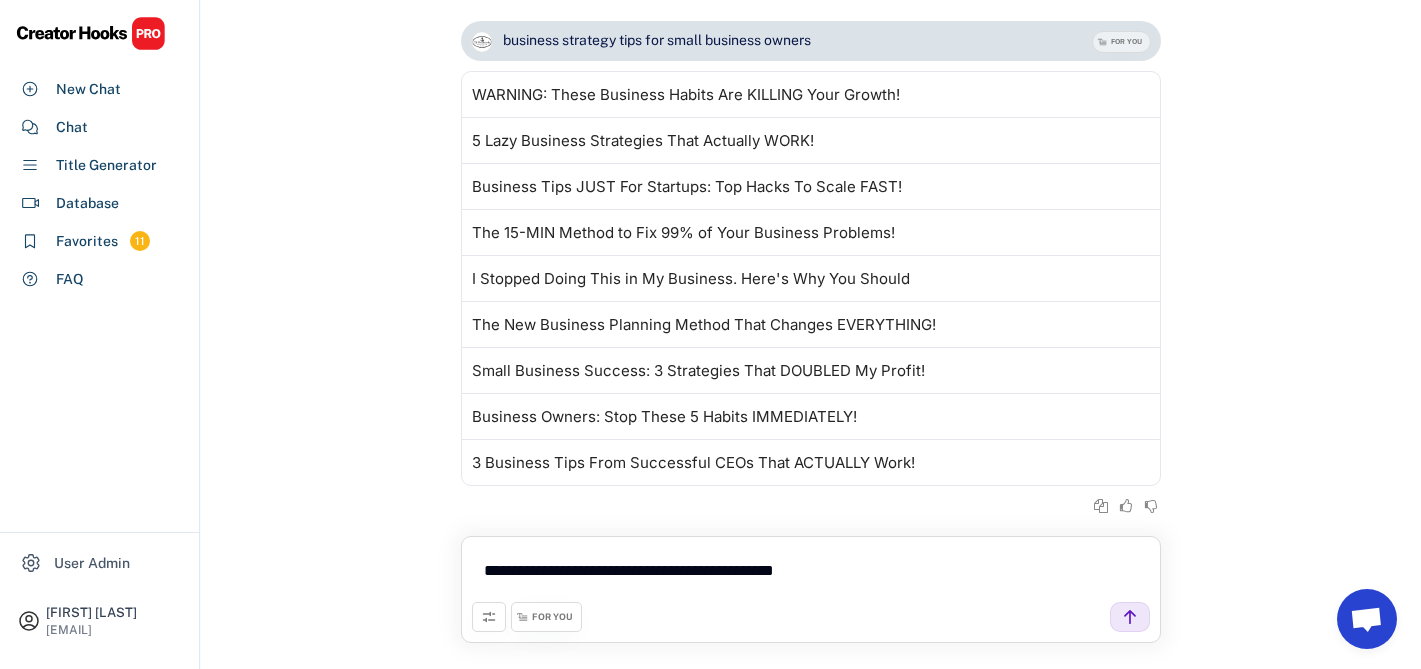 click on "FOR YOU" at bounding box center [552, 617] 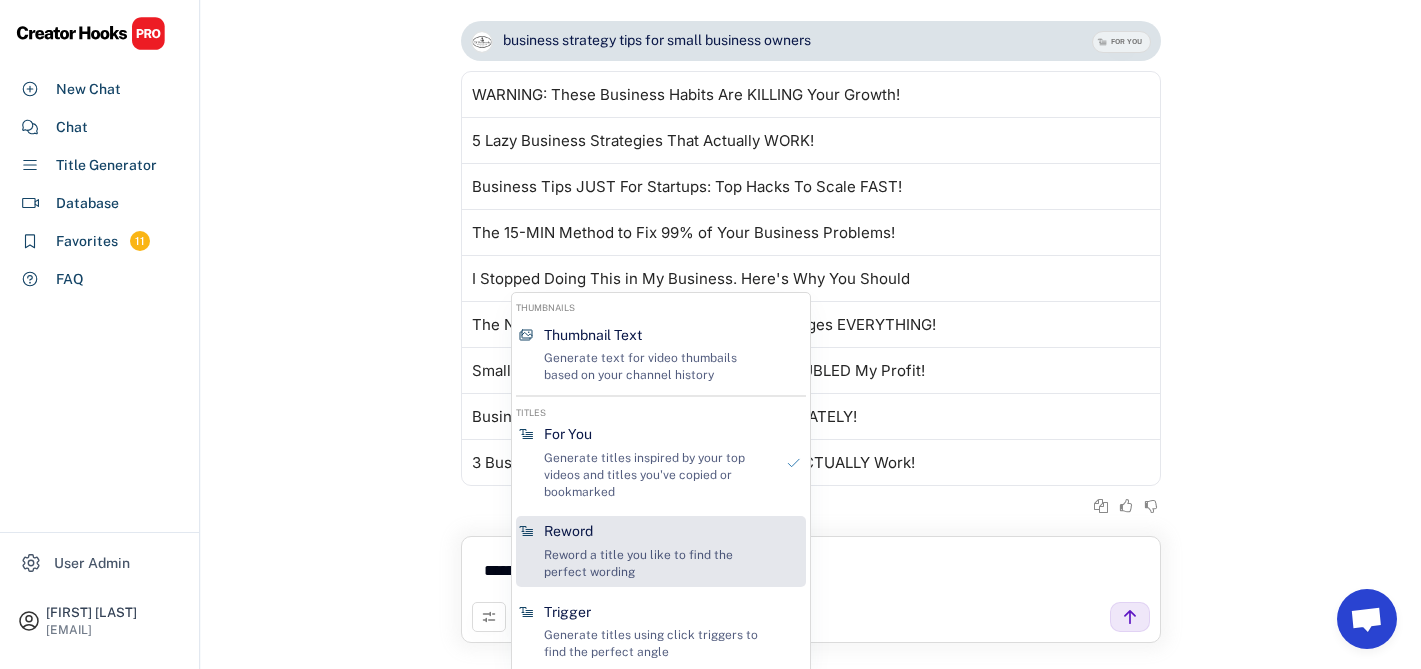 click on "Reword" at bounding box center (568, 532) 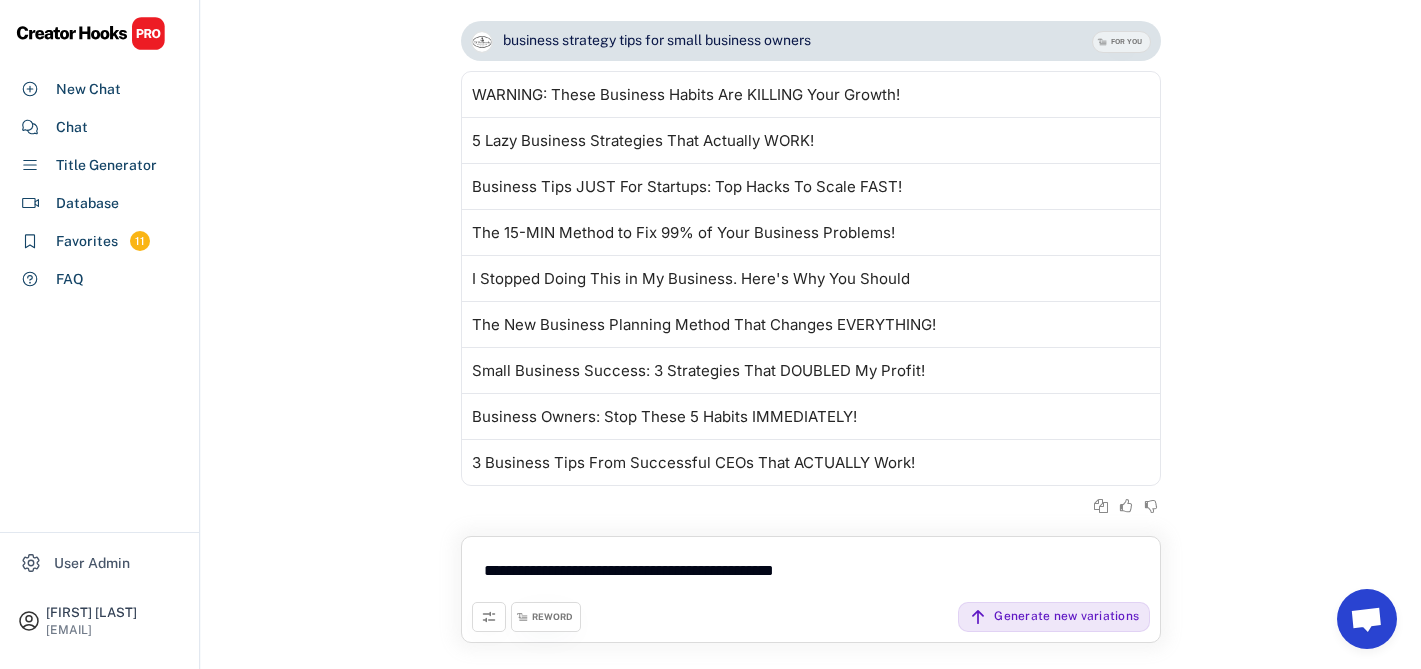 click on "**********" at bounding box center [811, 574] 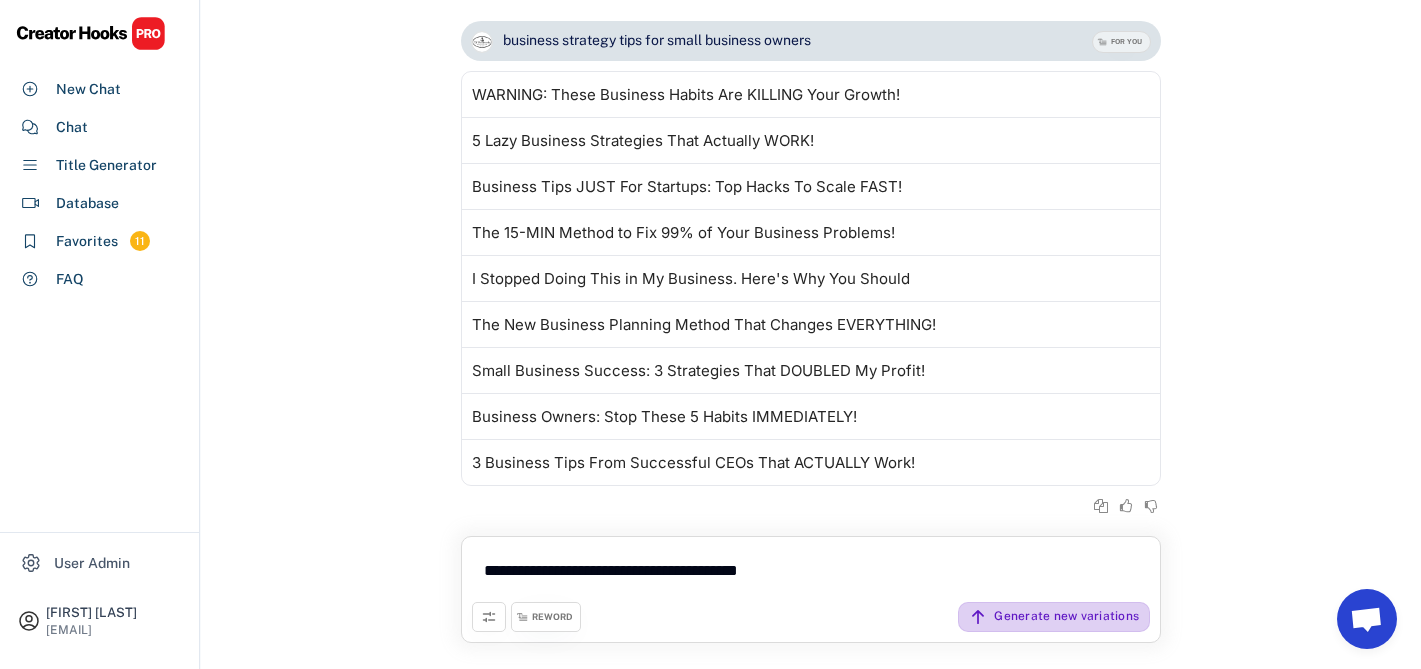 type on "**********" 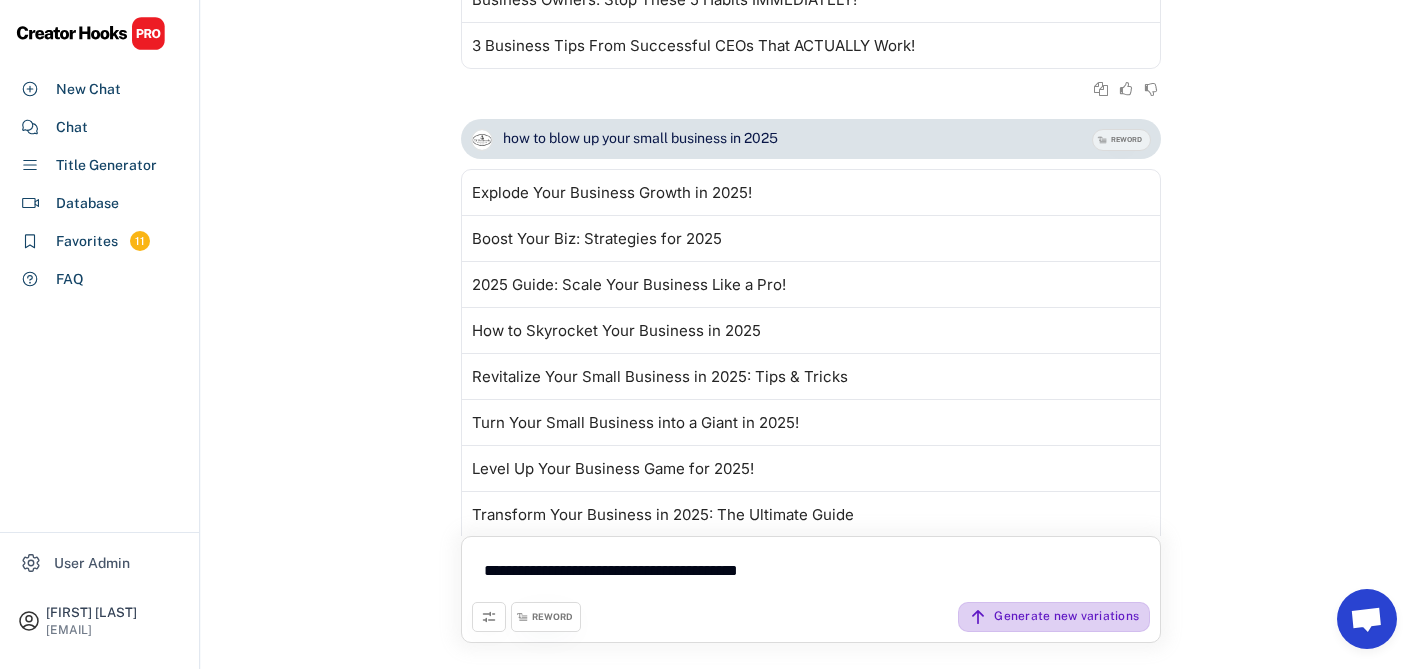 scroll, scrollTop: 1052, scrollLeft: 0, axis: vertical 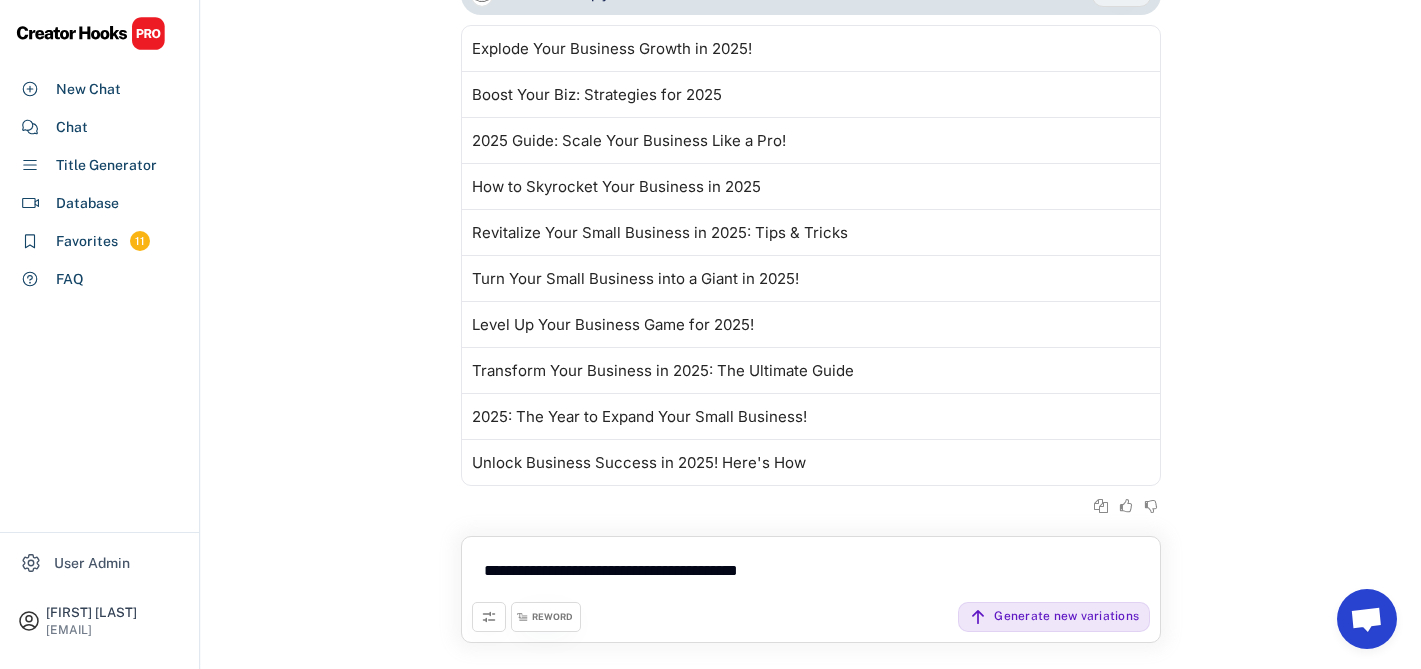 click on "REWORD" at bounding box center (552, 617) 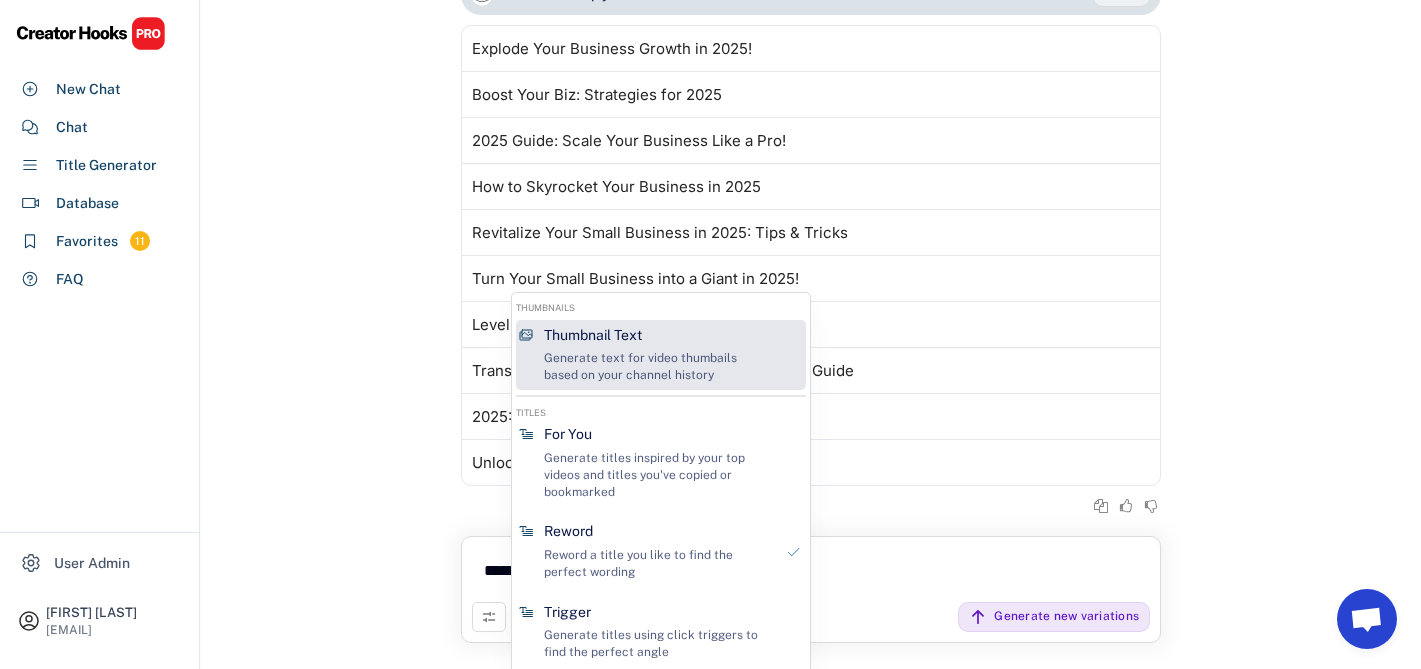 click on "Generate text for video thumbails based on your channel history" at bounding box center (658, 367) 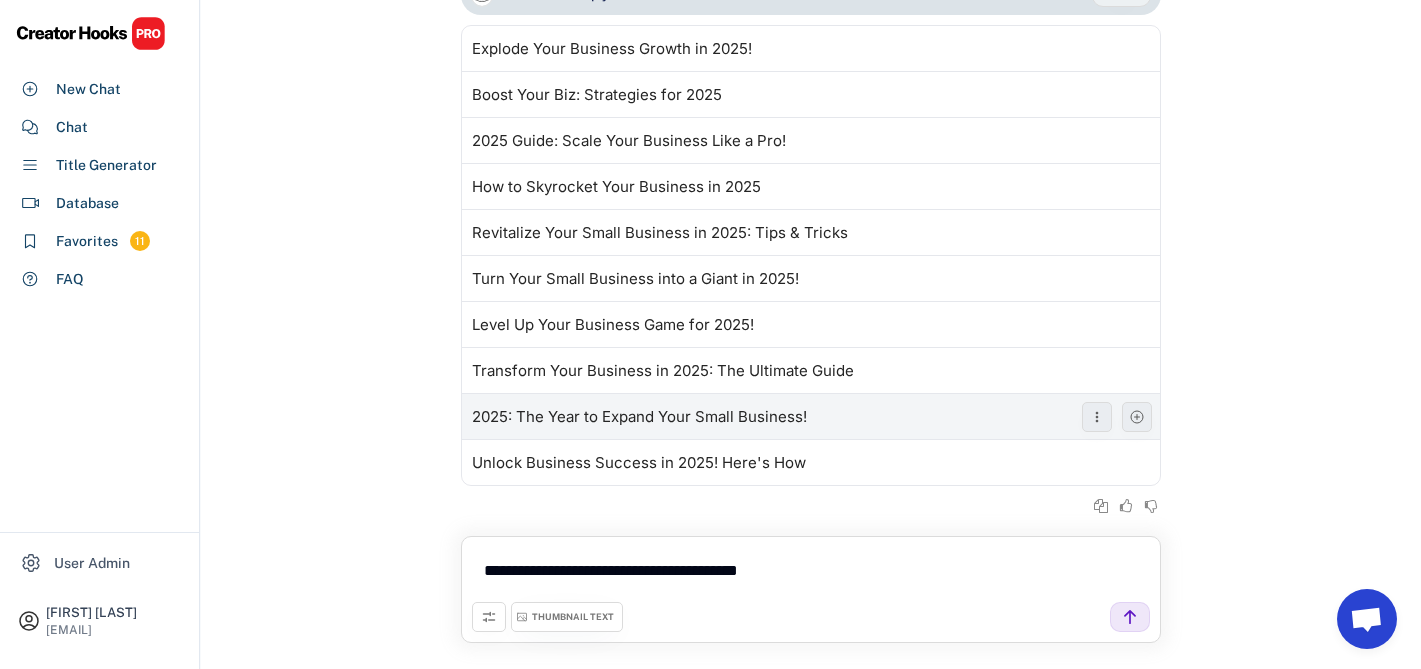 scroll, scrollTop: 98, scrollLeft: 0, axis: vertical 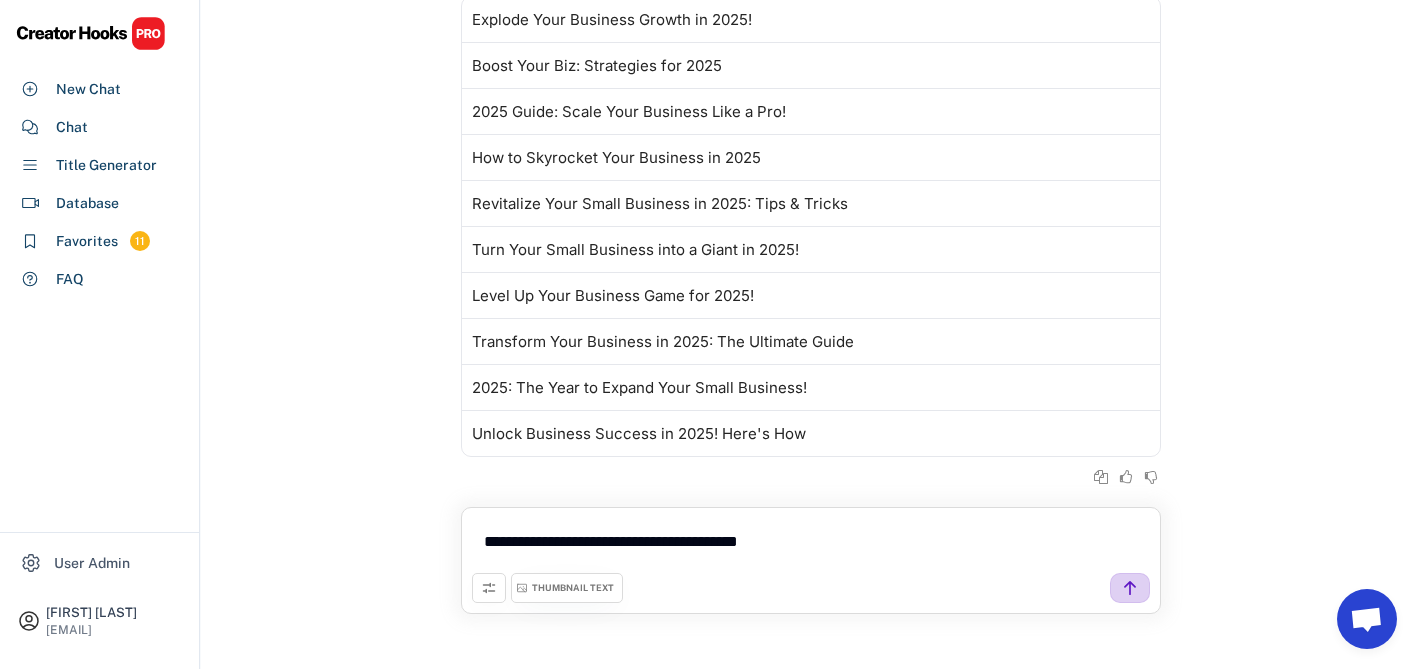 click 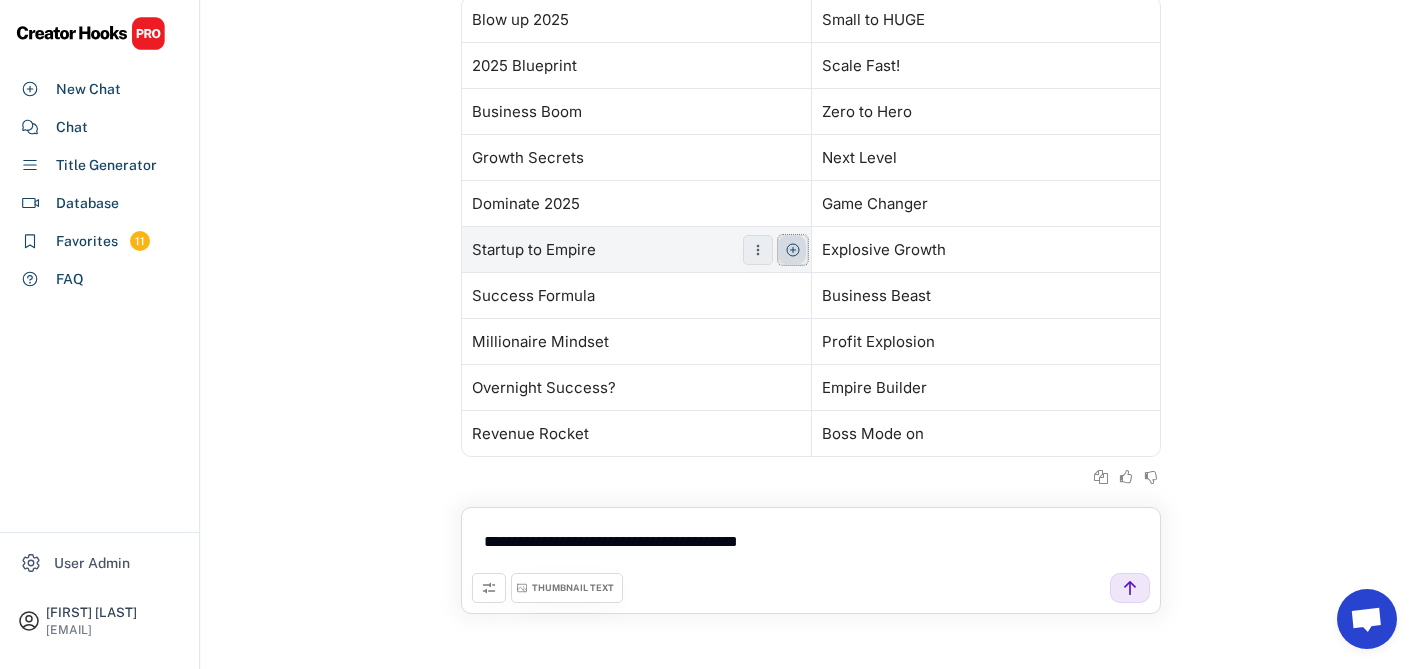 click at bounding box center [793, 250] 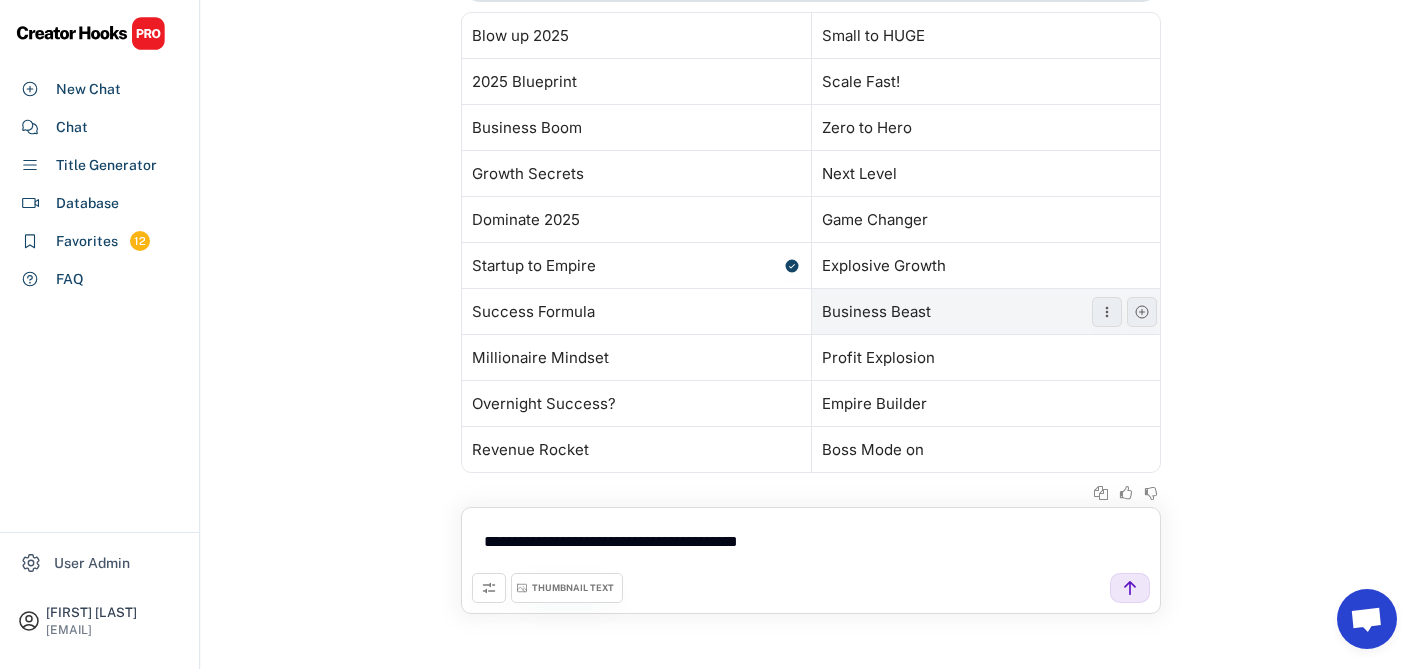 scroll, scrollTop: 1613, scrollLeft: 0, axis: vertical 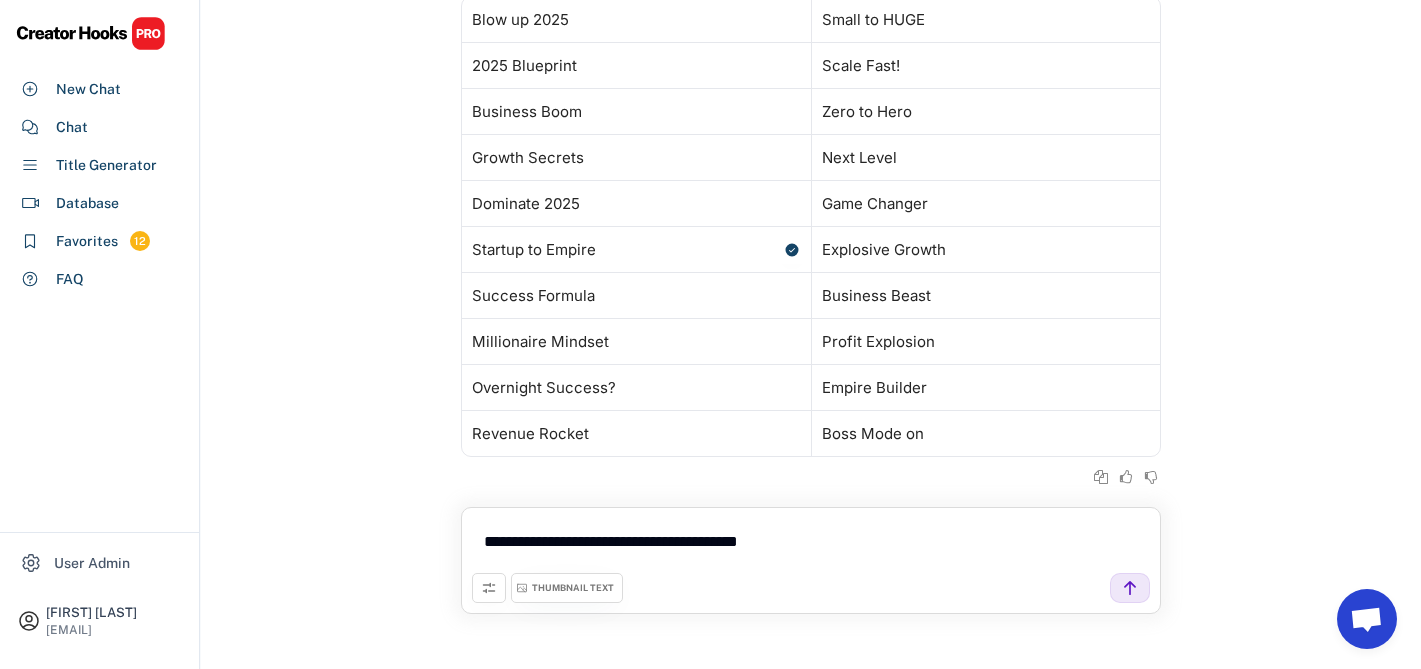 click on "THUMBNAIL TEXT" at bounding box center [573, 588] 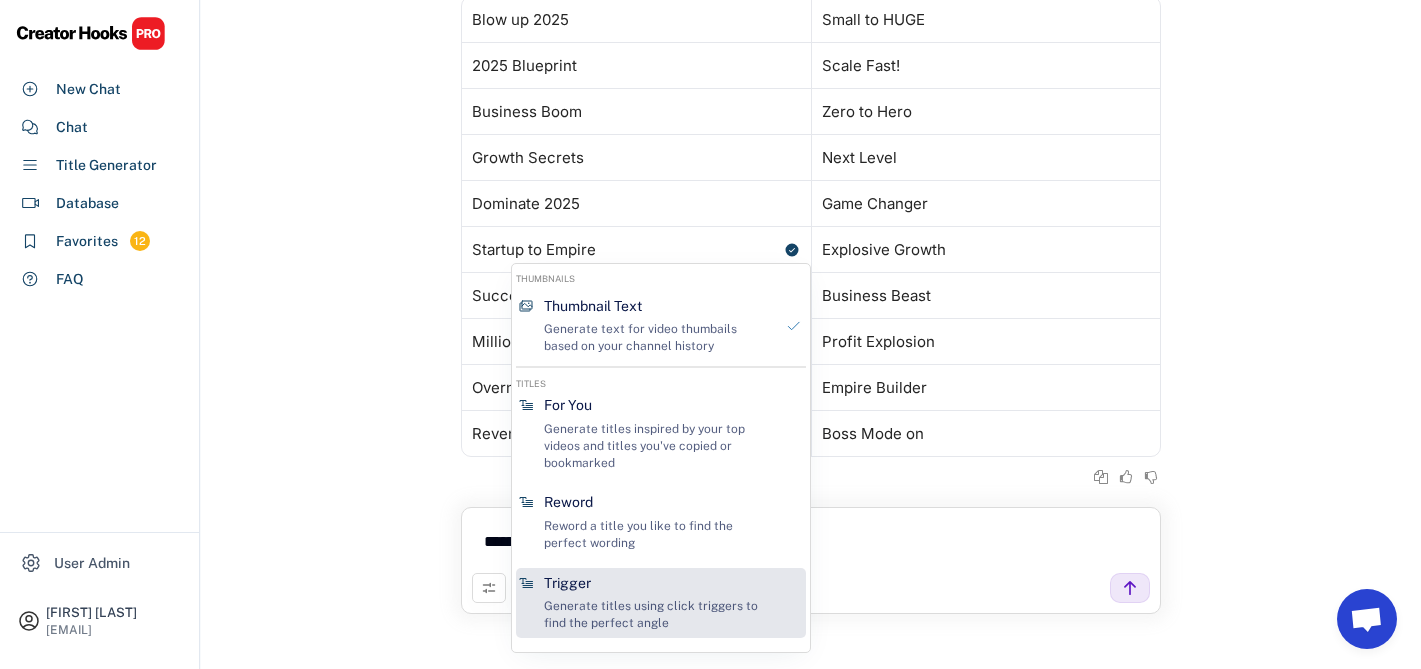 click on "Trigger" at bounding box center (567, 584) 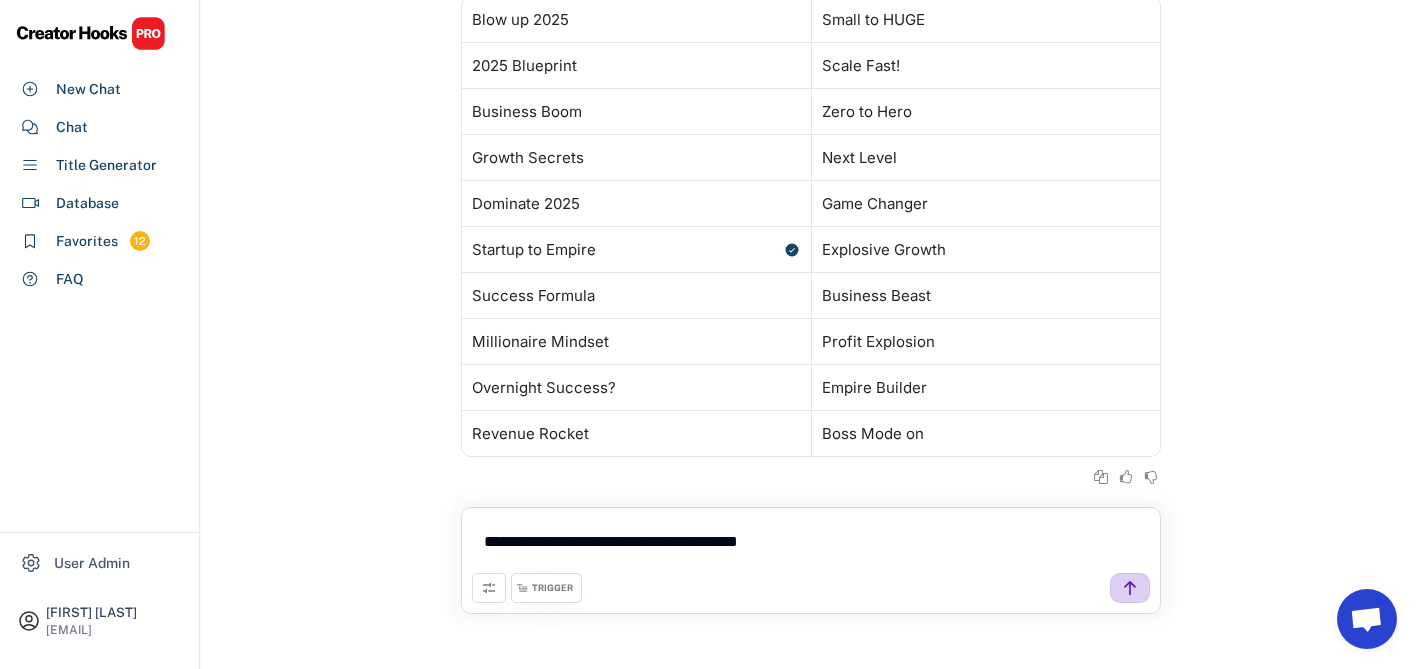 click 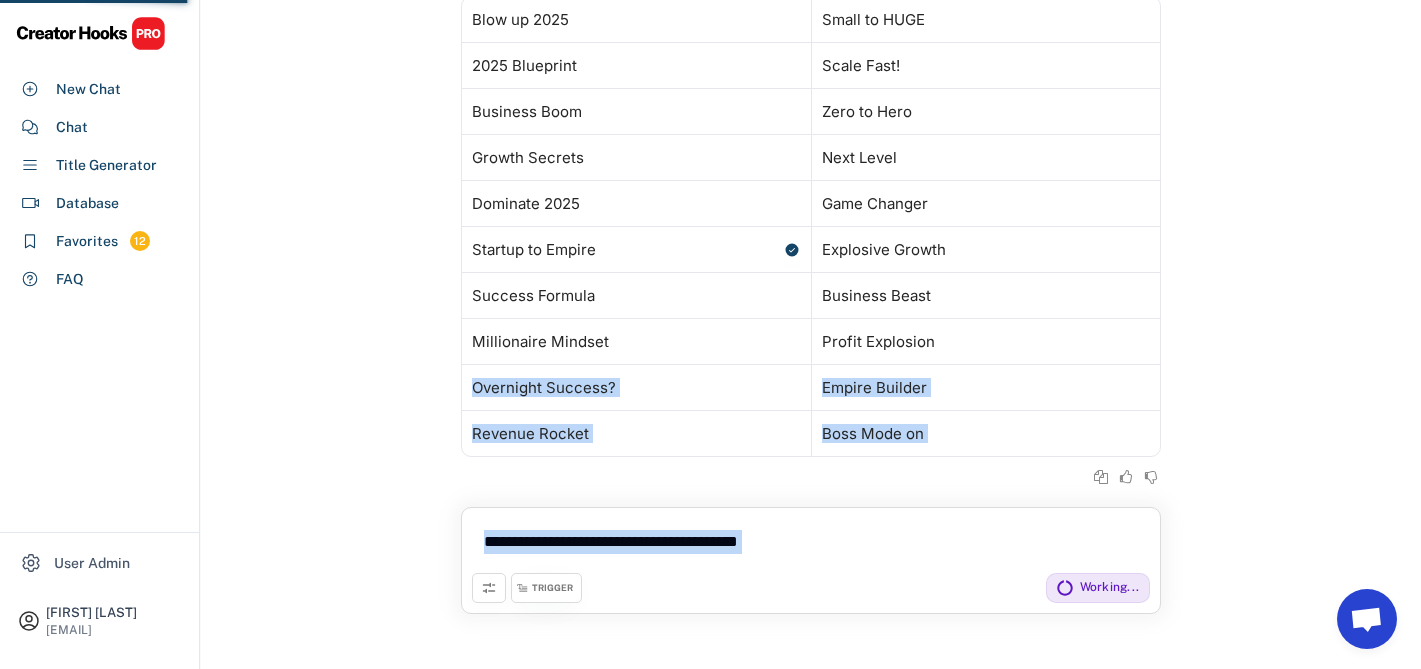 drag, startPoint x: 1198, startPoint y: 343, endPoint x: 1157, endPoint y: 548, distance: 209.0598 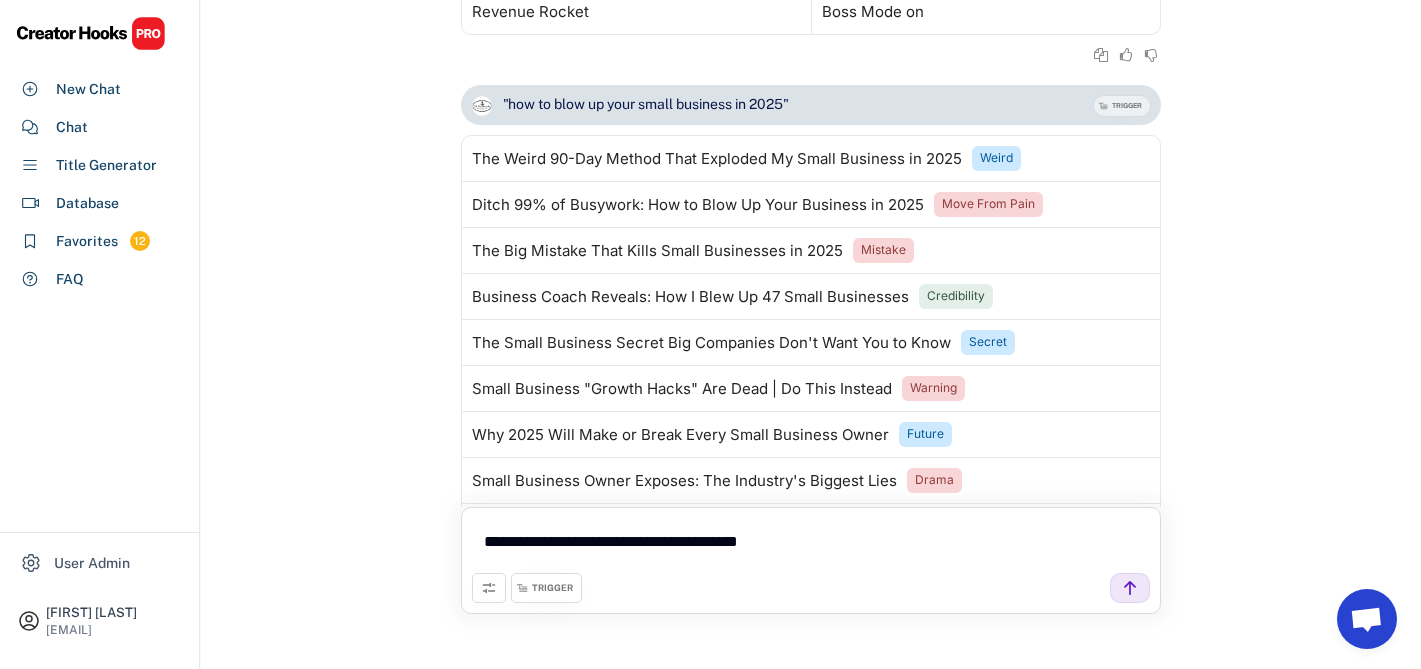 scroll, scrollTop: 2174, scrollLeft: 0, axis: vertical 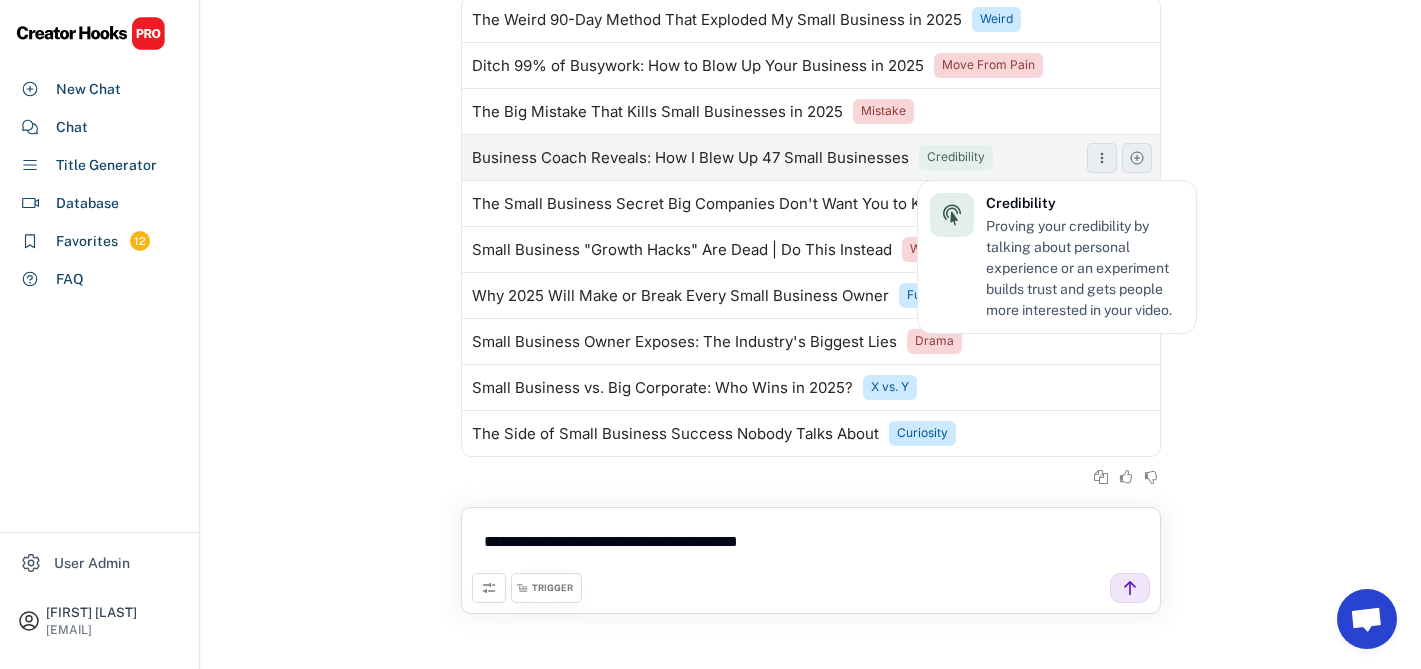 click on "Credibility" at bounding box center (956, 157) 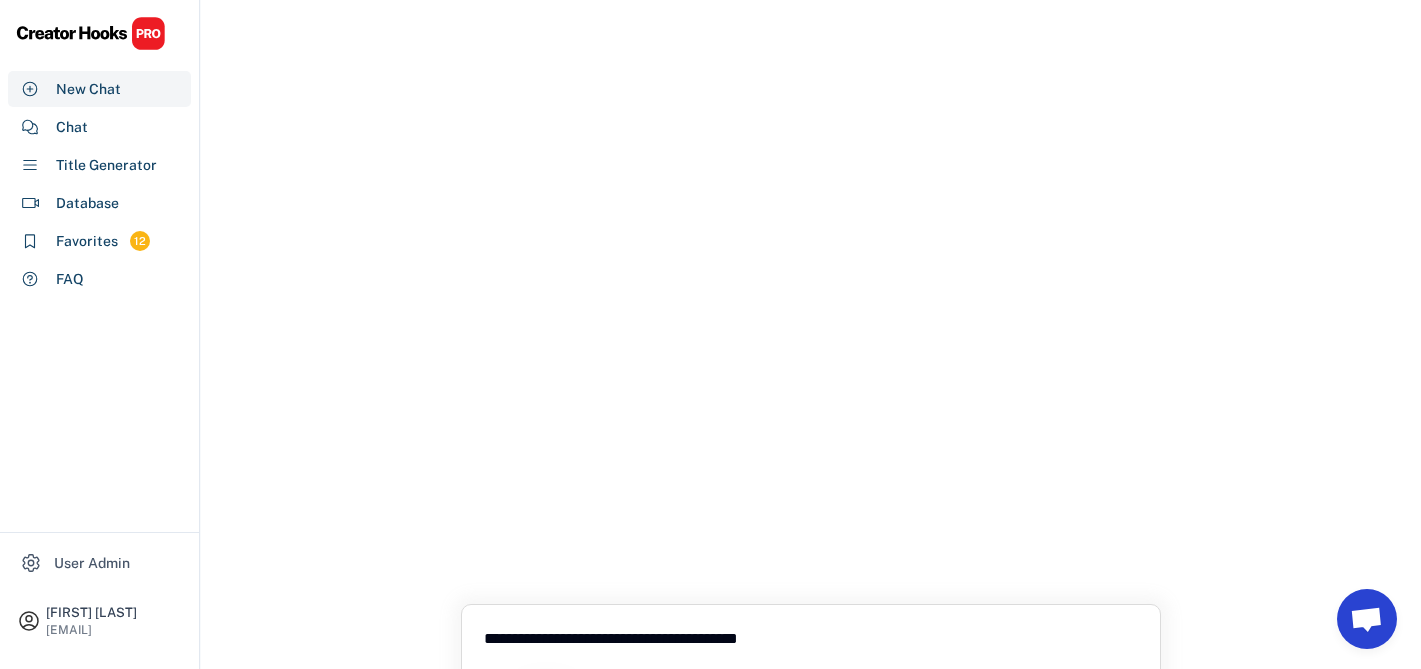 scroll, scrollTop: 98, scrollLeft: 0, axis: vertical 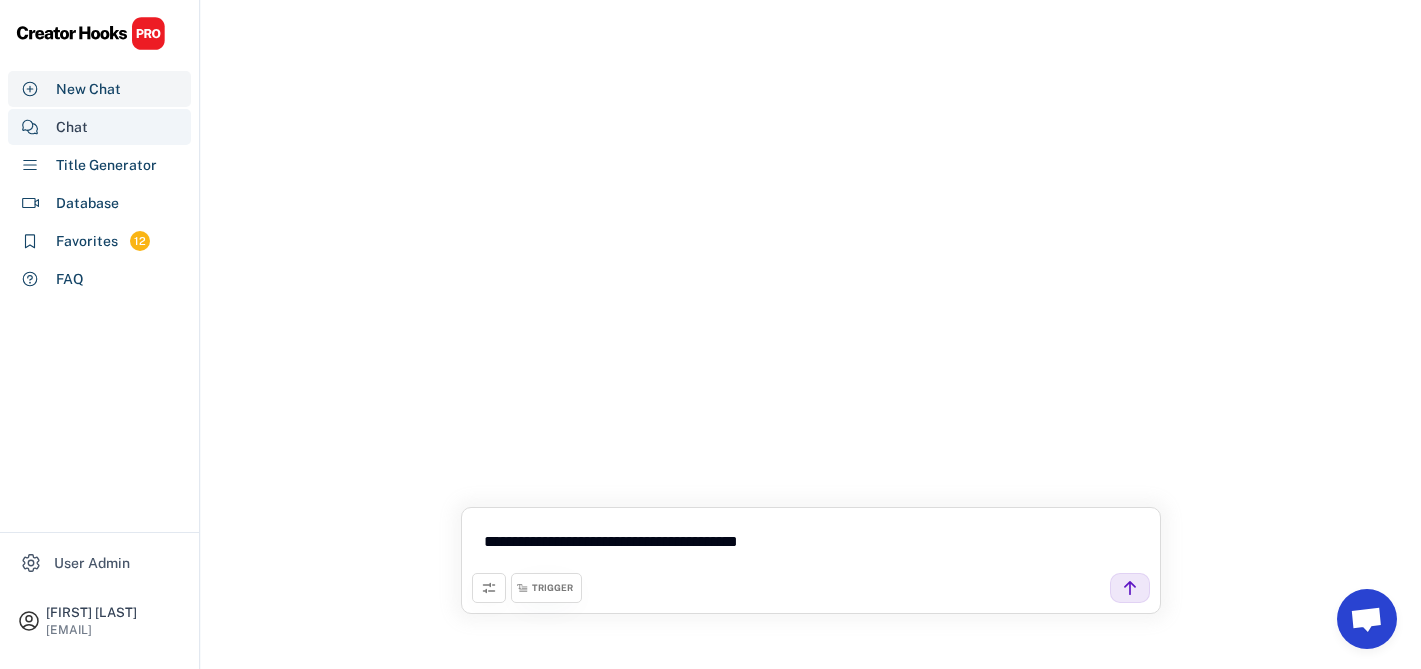 click on "Chat" at bounding box center [99, 127] 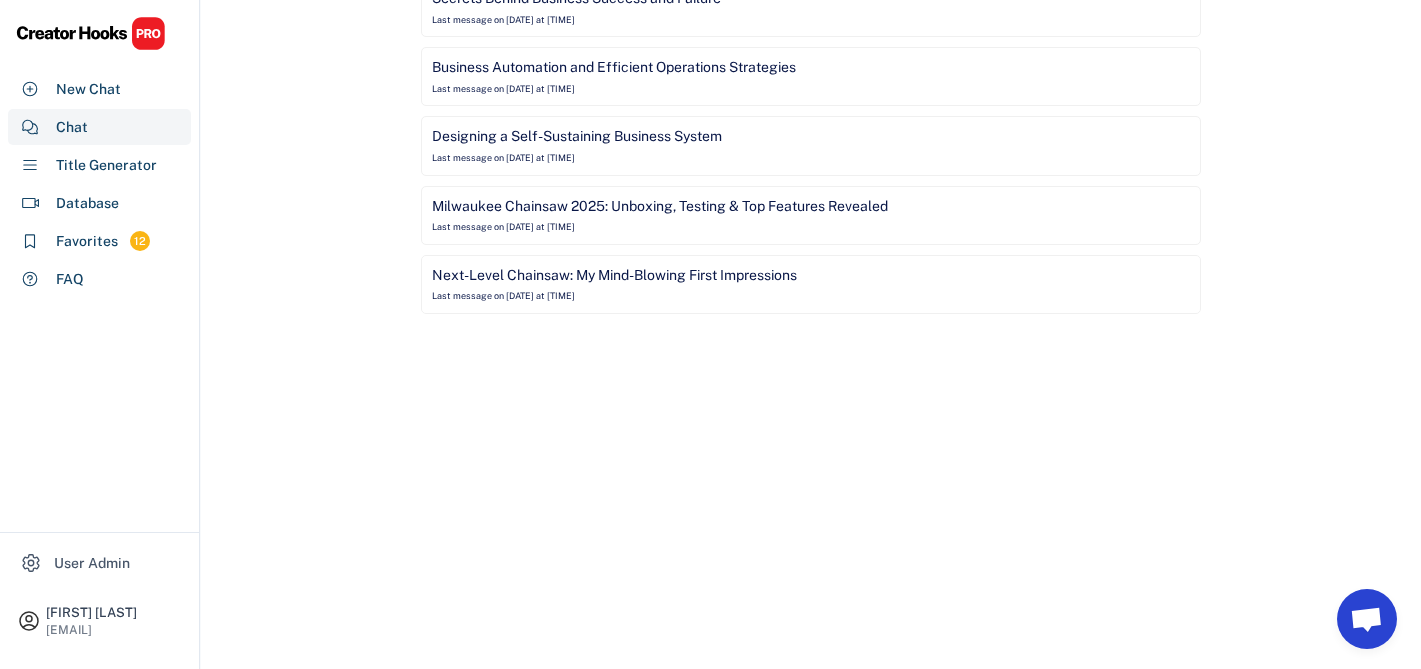 scroll, scrollTop: 0, scrollLeft: 0, axis: both 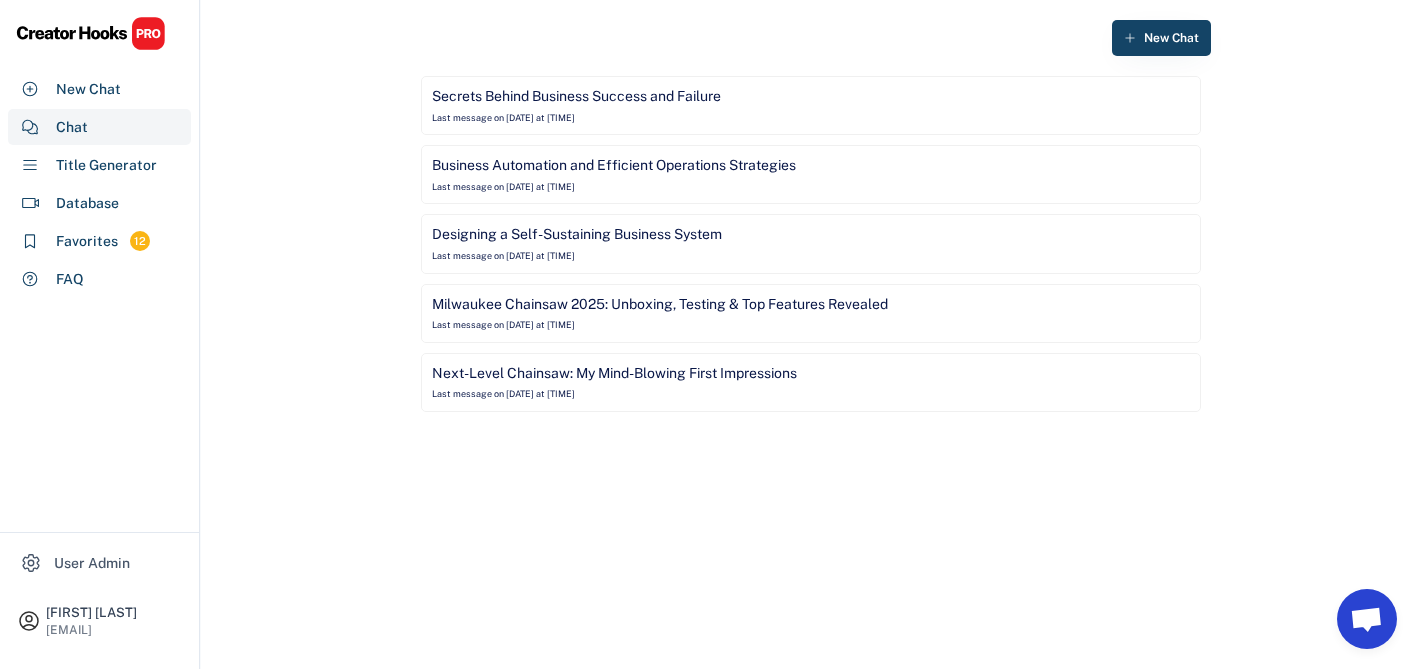 click on "Secrets Behind Business Success and Failure" at bounding box center [576, 97] 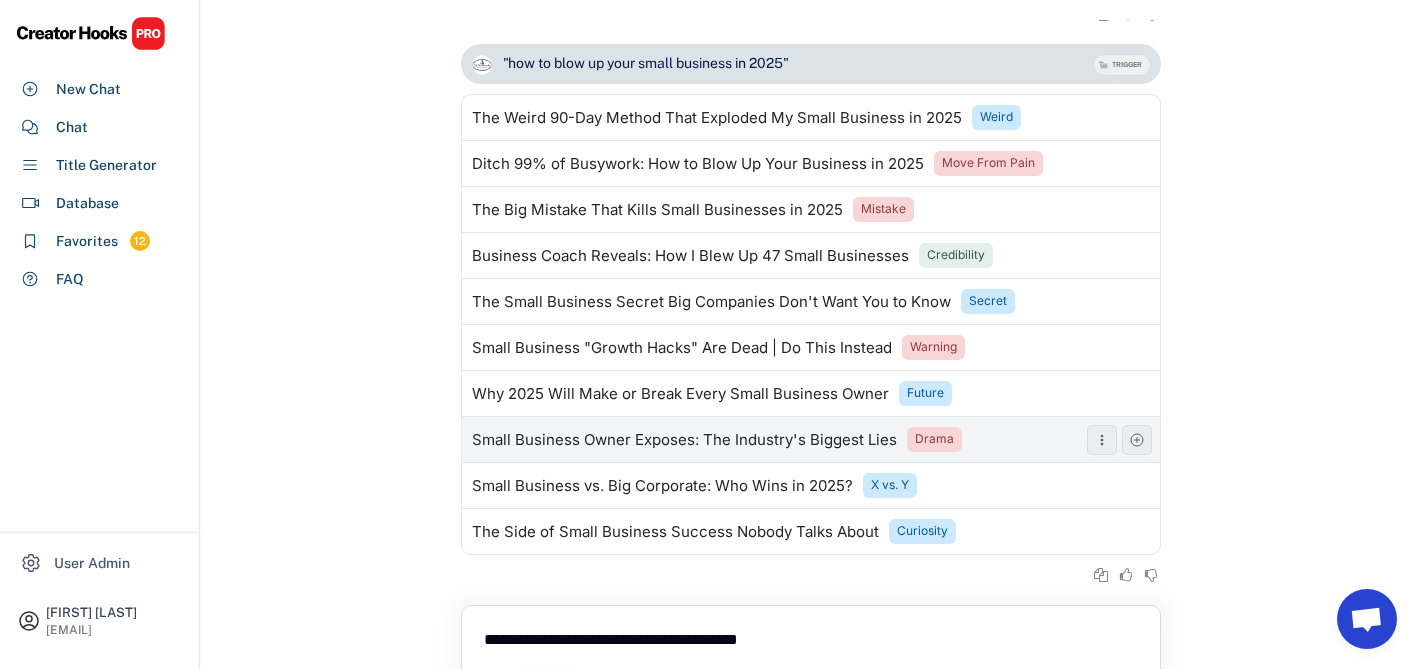 scroll, scrollTop: 98, scrollLeft: 0, axis: vertical 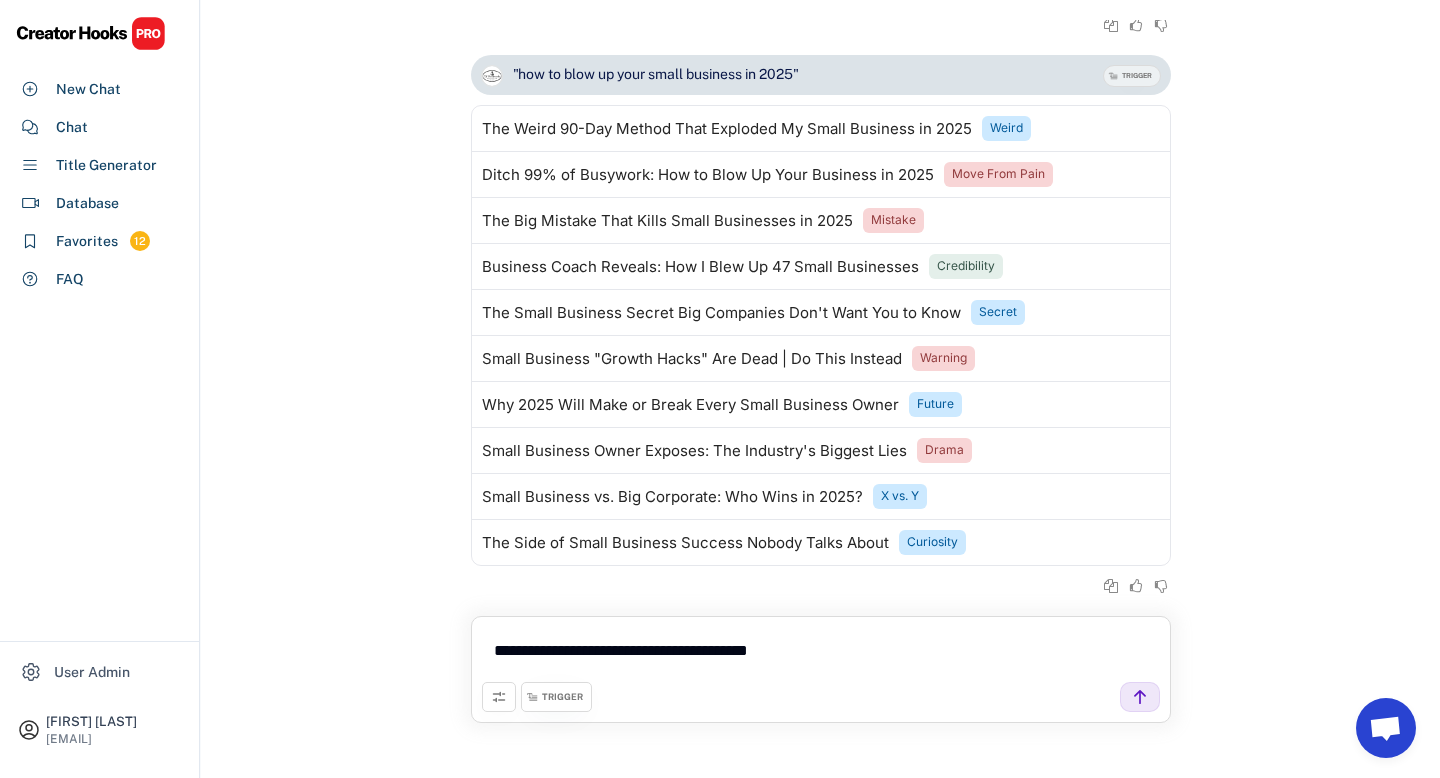 click on "TRIGGER" at bounding box center [562, 697] 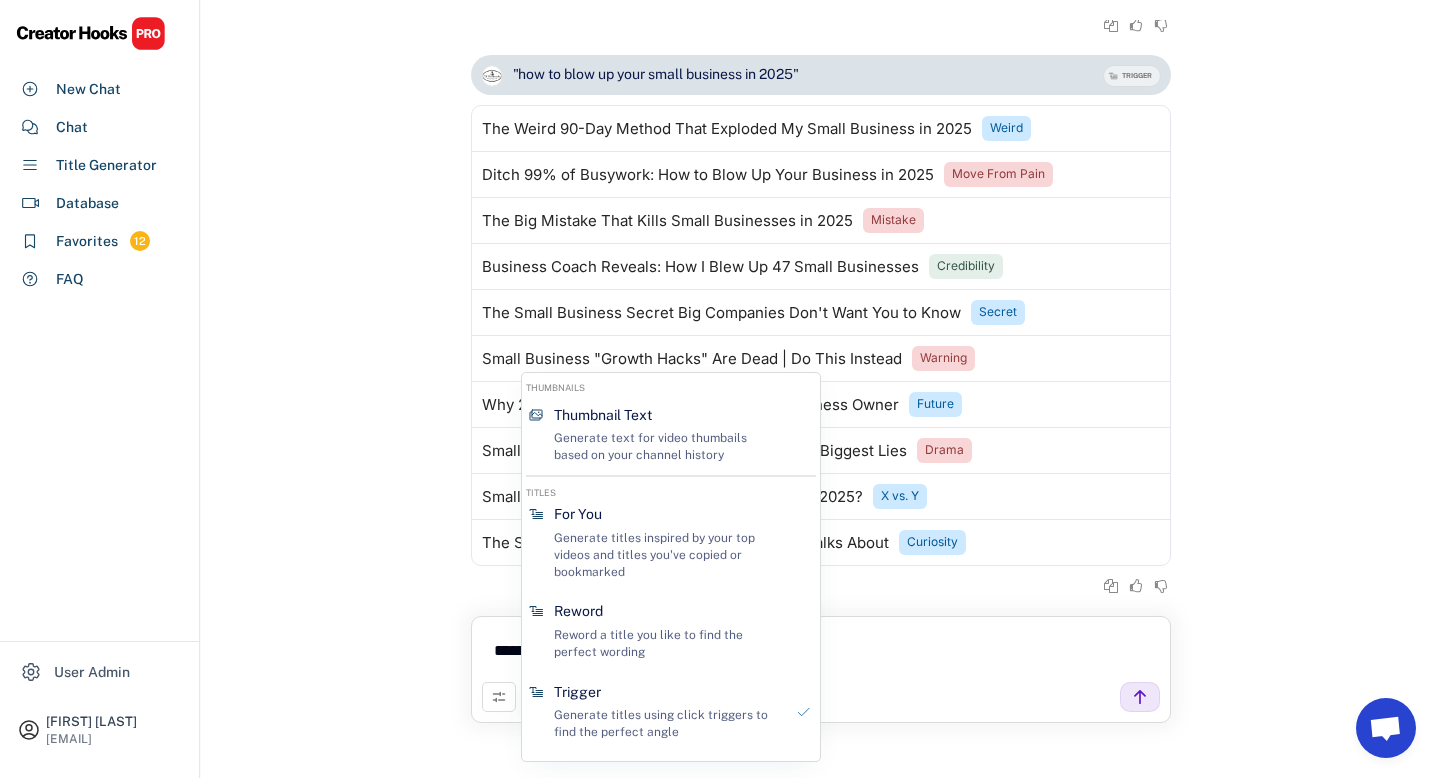 click on "**********" 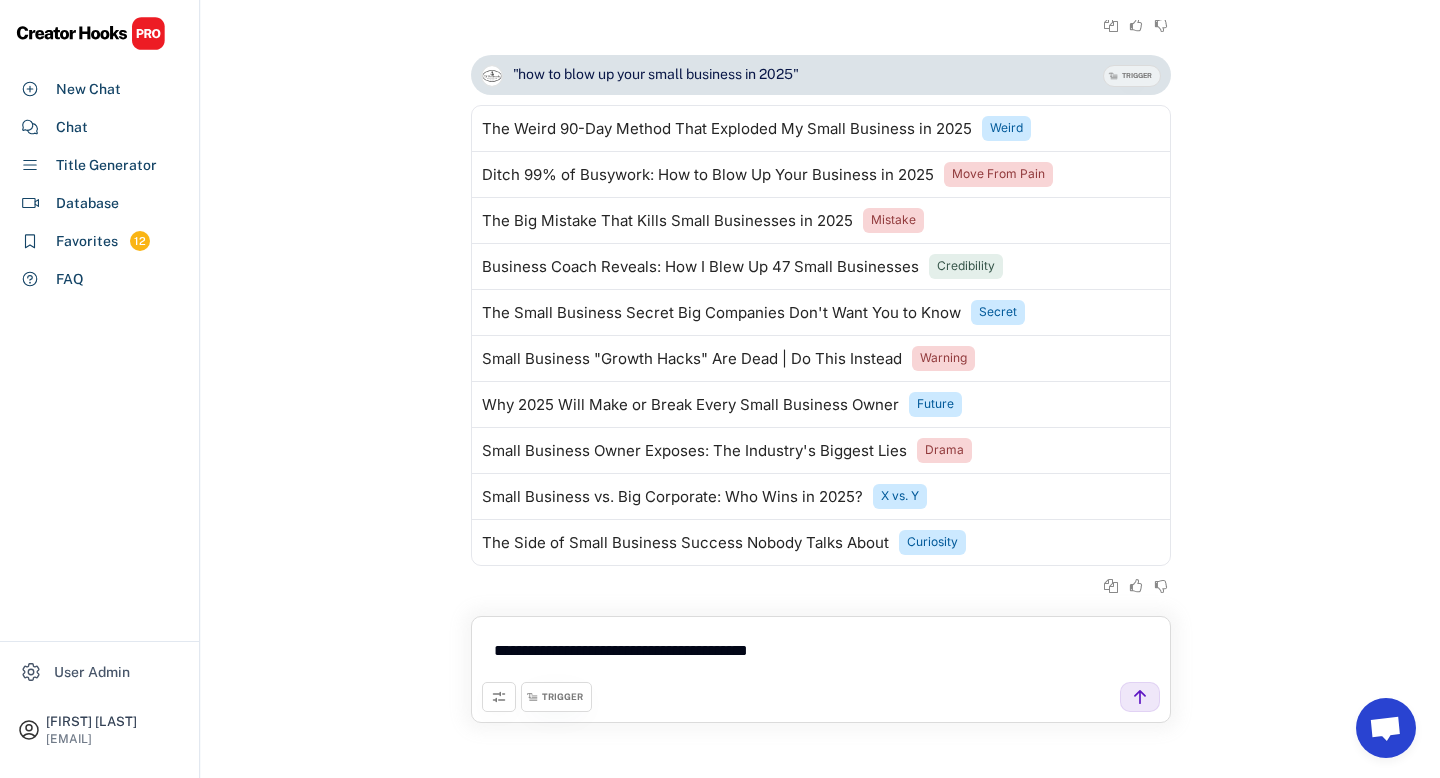click 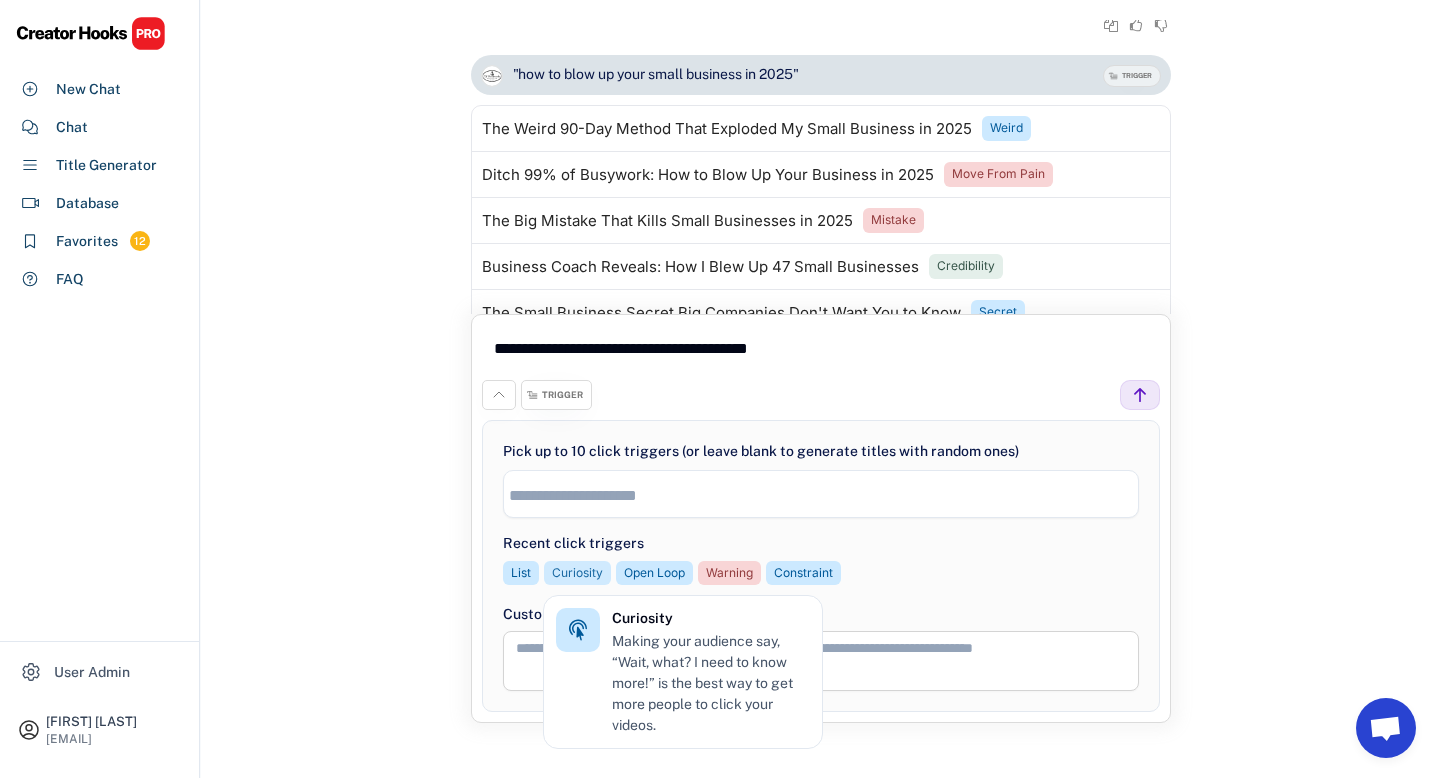 click on "Curiosity" at bounding box center (577, 573) 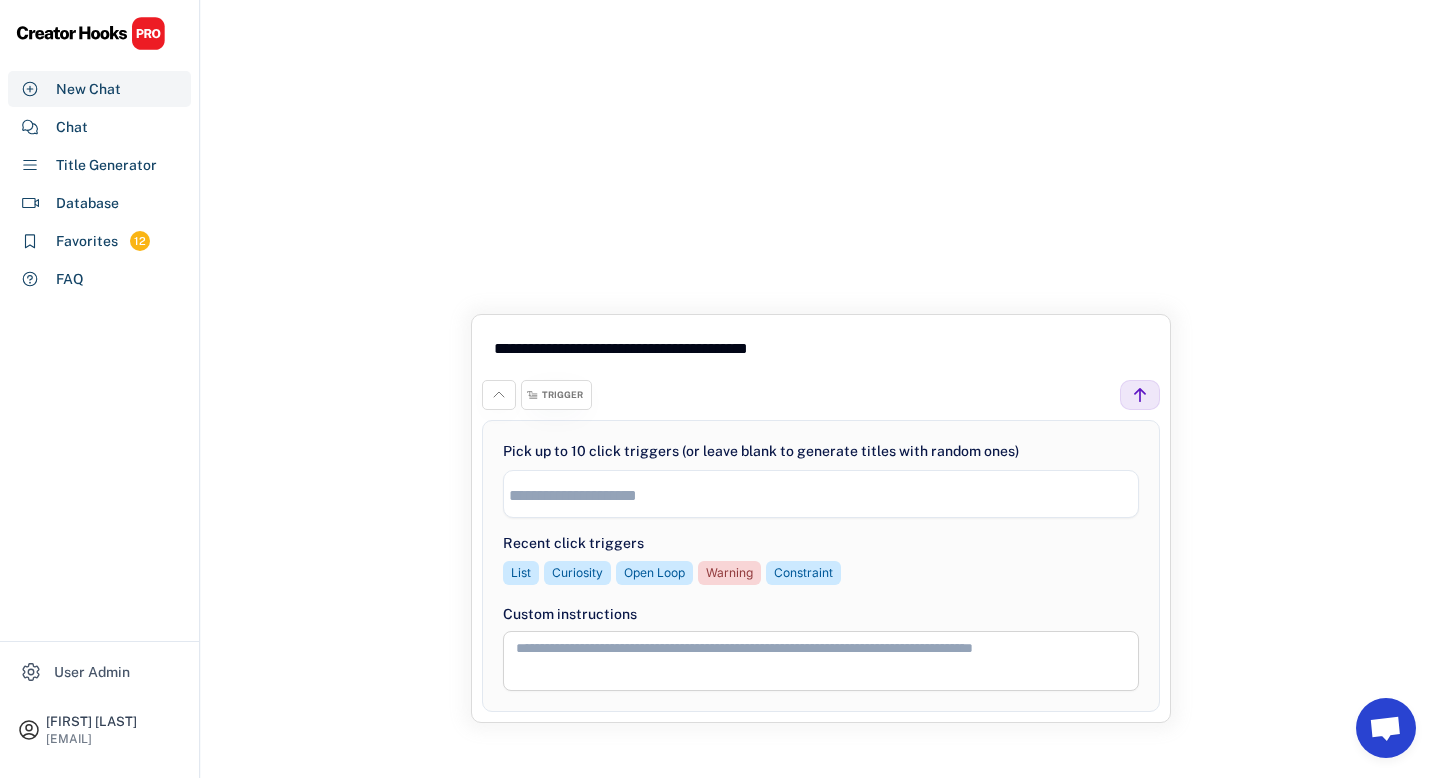 click on "**********" at bounding box center [821, 494] 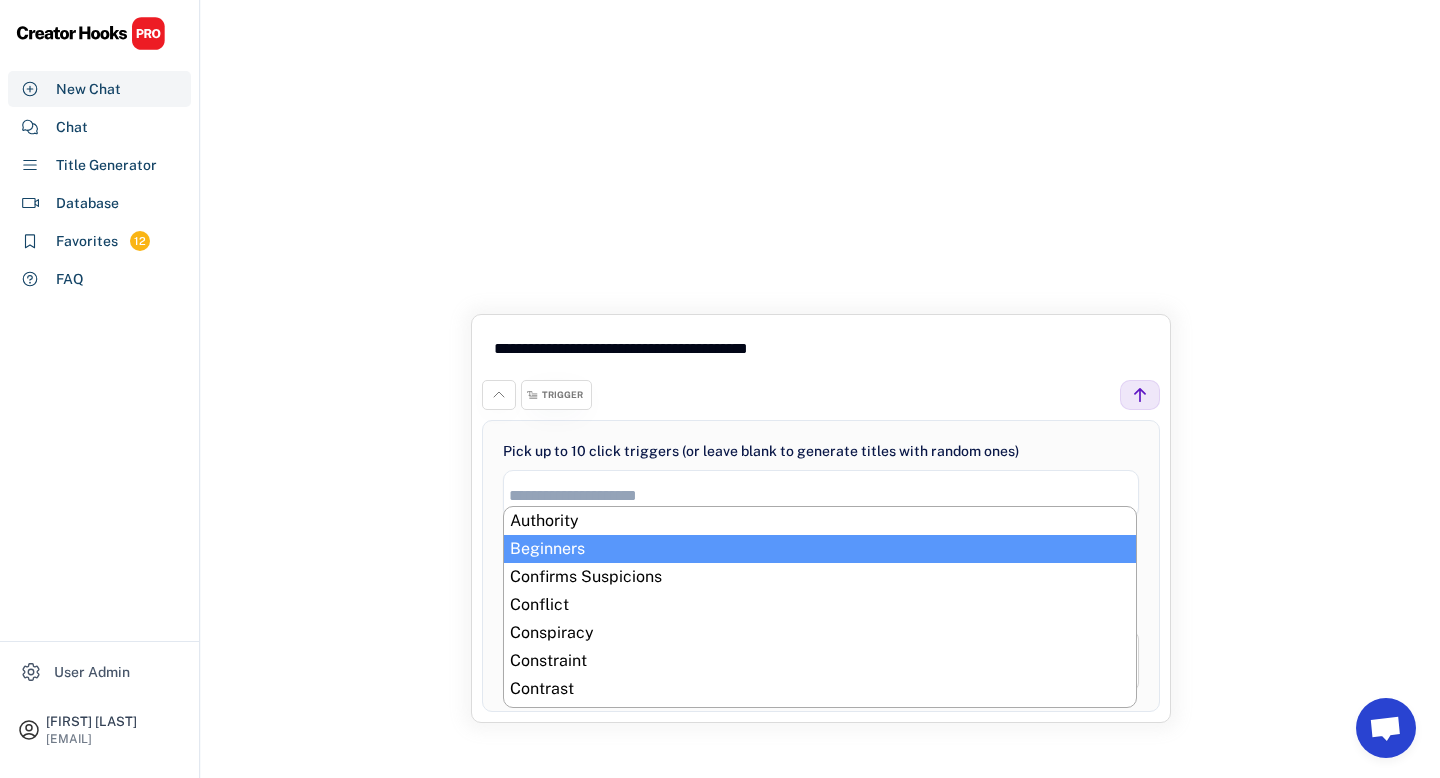 scroll, scrollTop: 17, scrollLeft: 0, axis: vertical 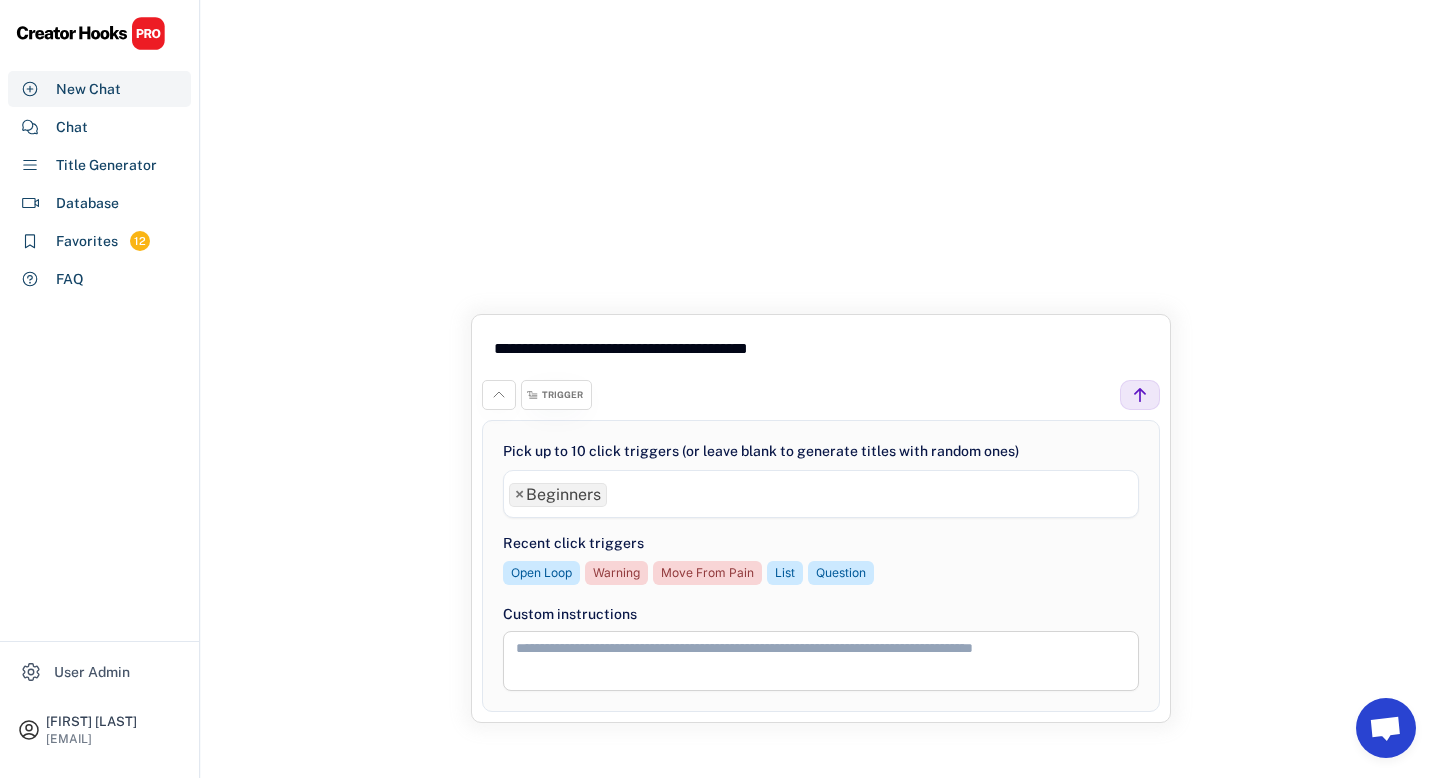 click on "Pick up to 10 click triggers (or leave blank to generate titles with random ones)" at bounding box center (761, 451) 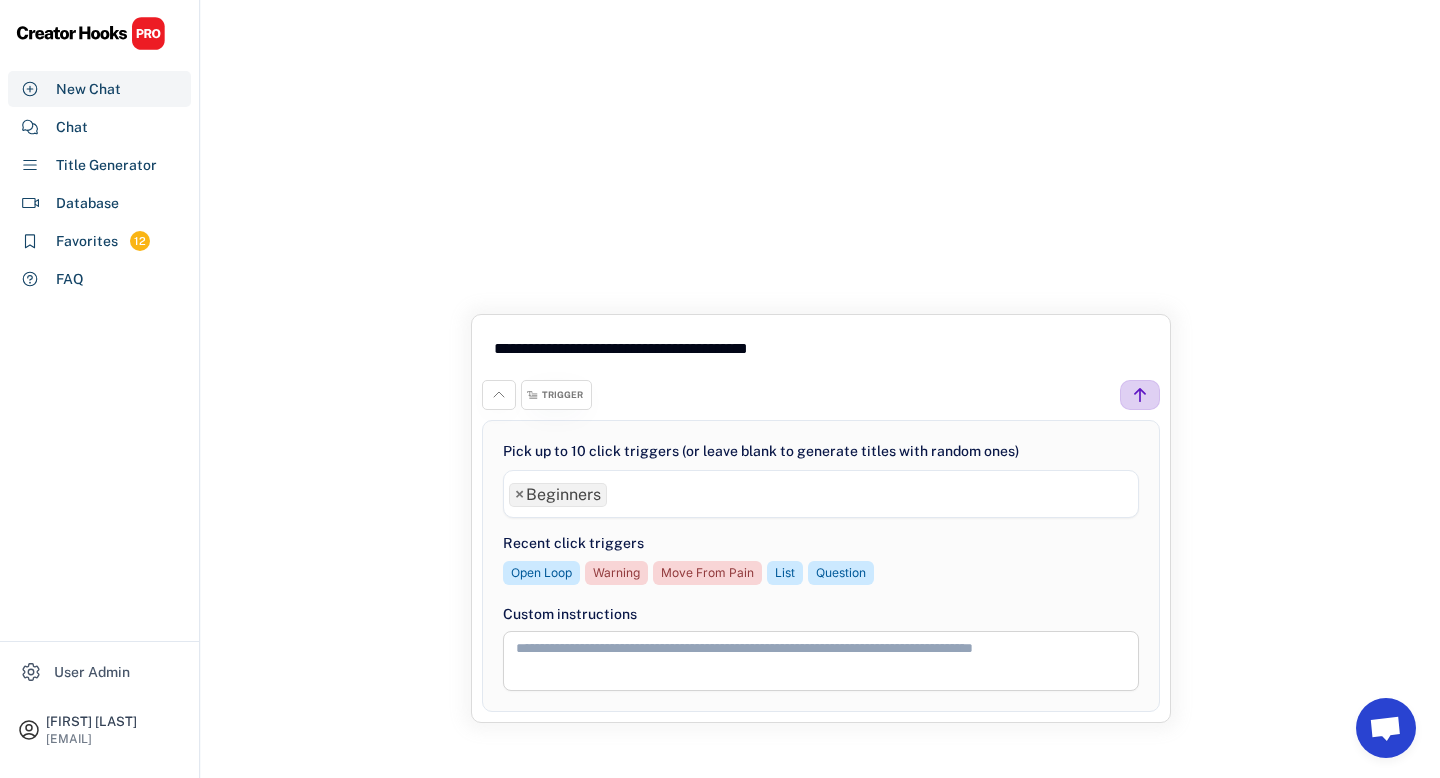 click 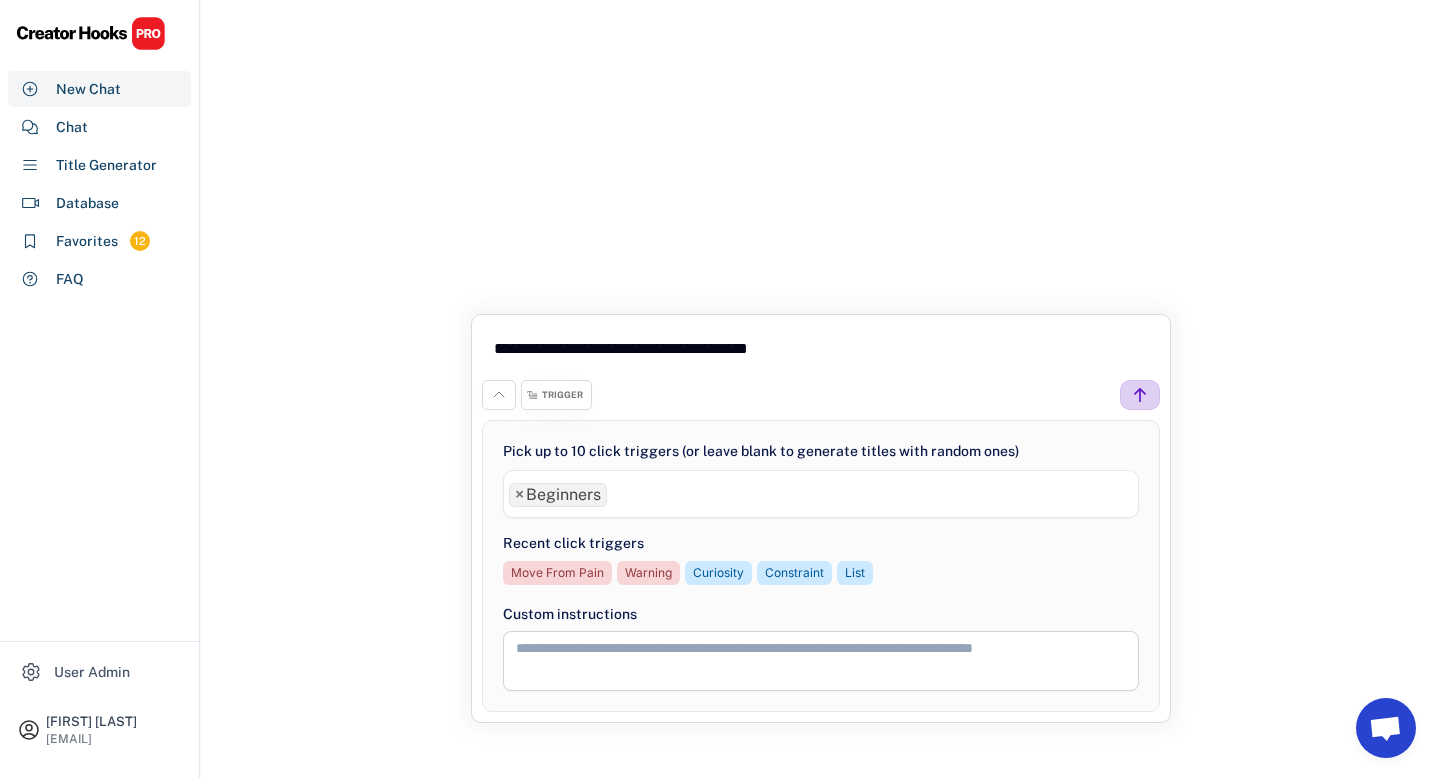 click at bounding box center (1140, 395) 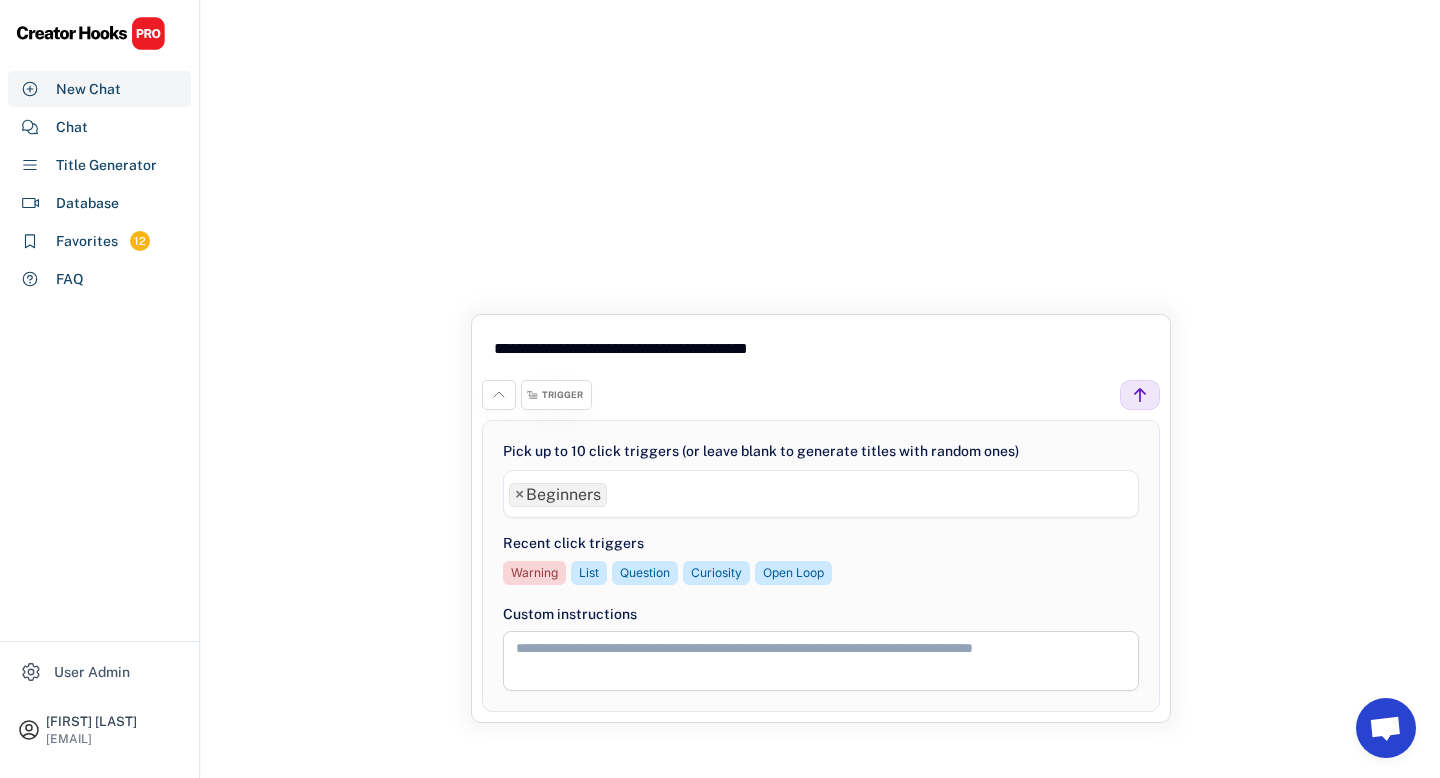click on "×" at bounding box center (519, 495) 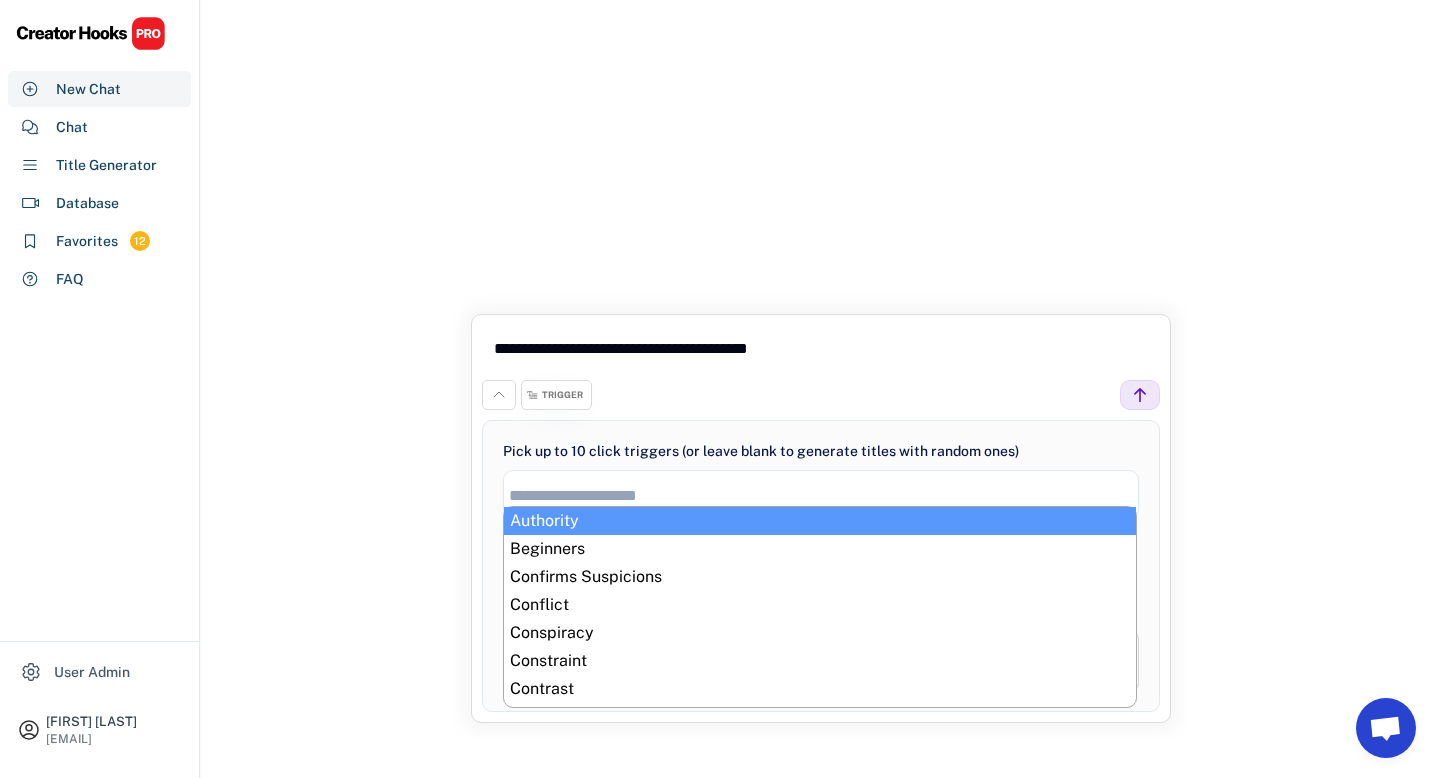 click on "Pick up to 10 click triggers (or leave blank to generate titles with random ones)" at bounding box center (761, 451) 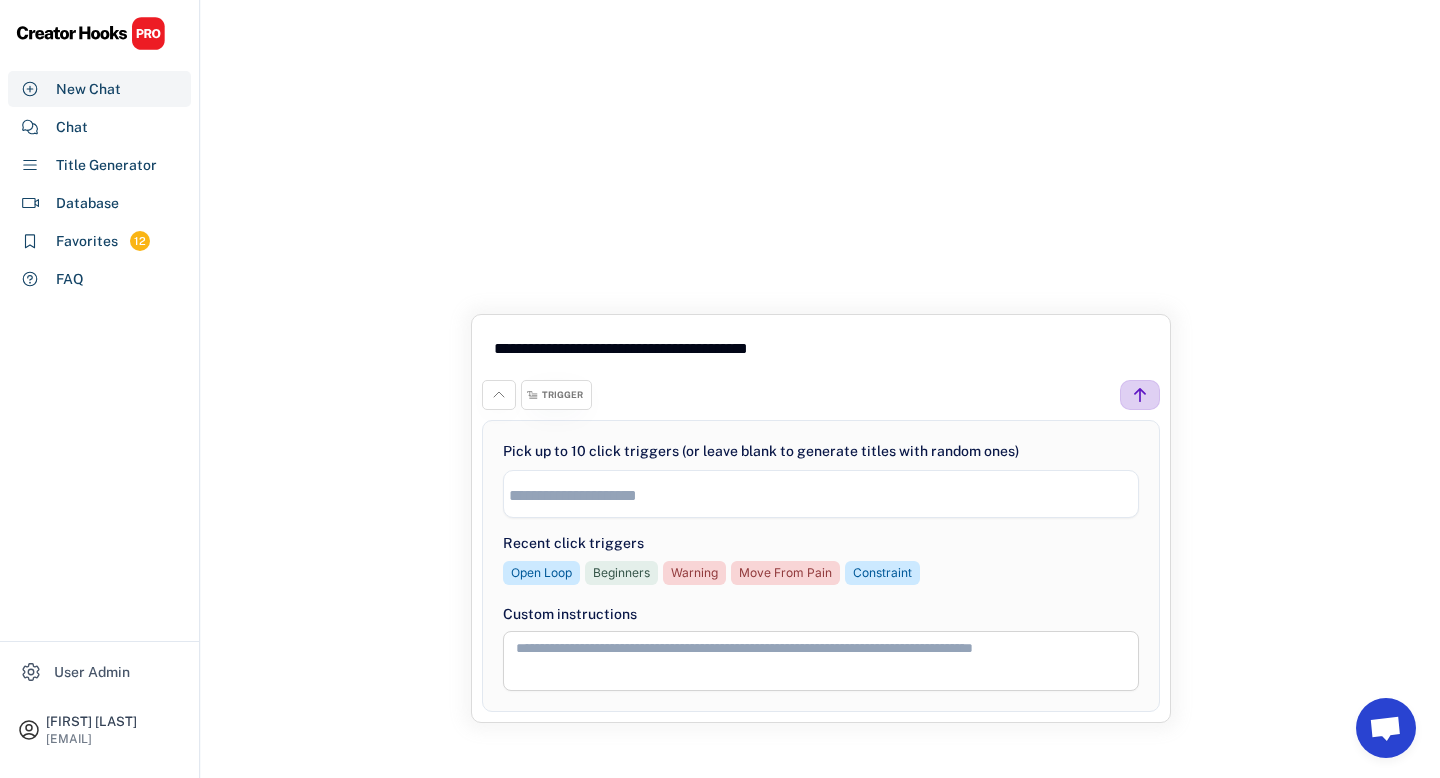click 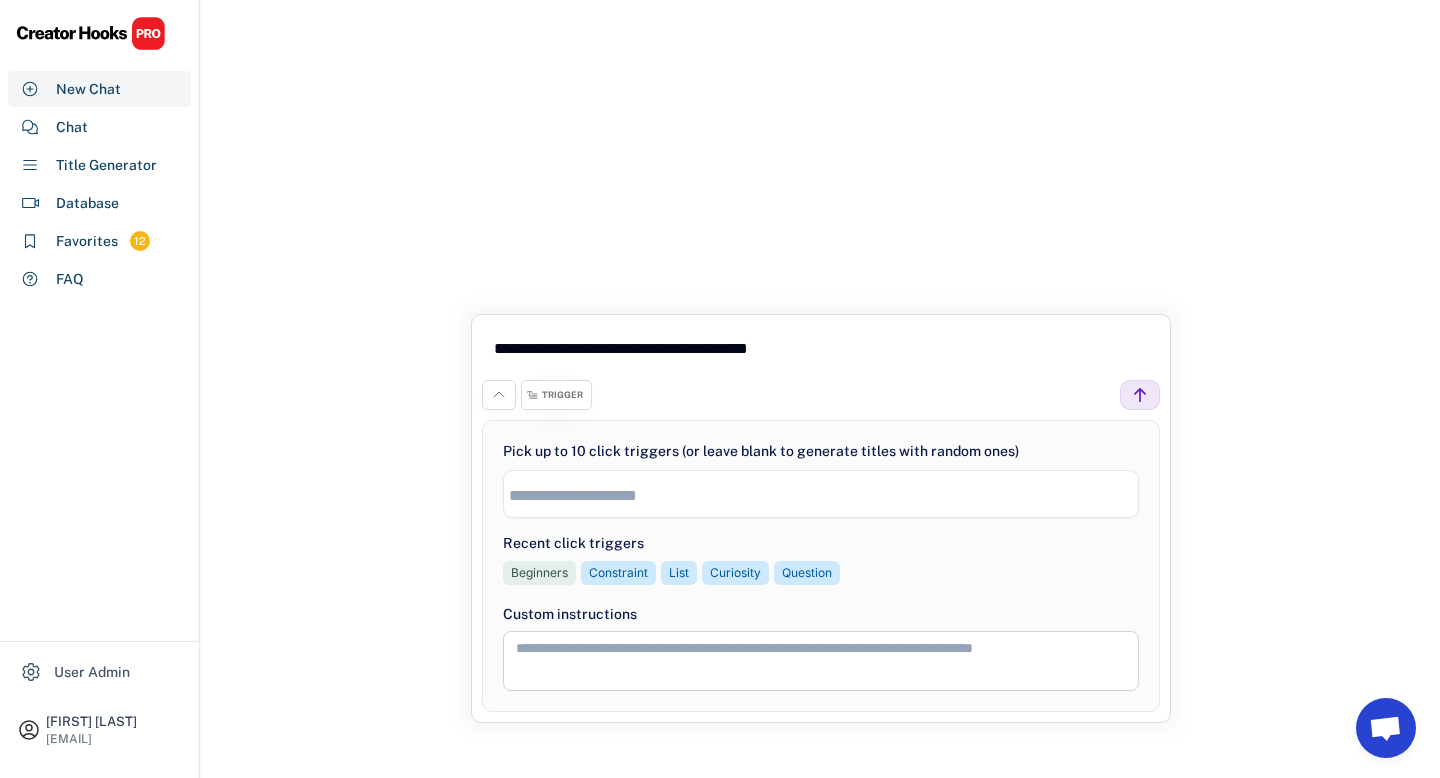 click at bounding box center [499, 395] 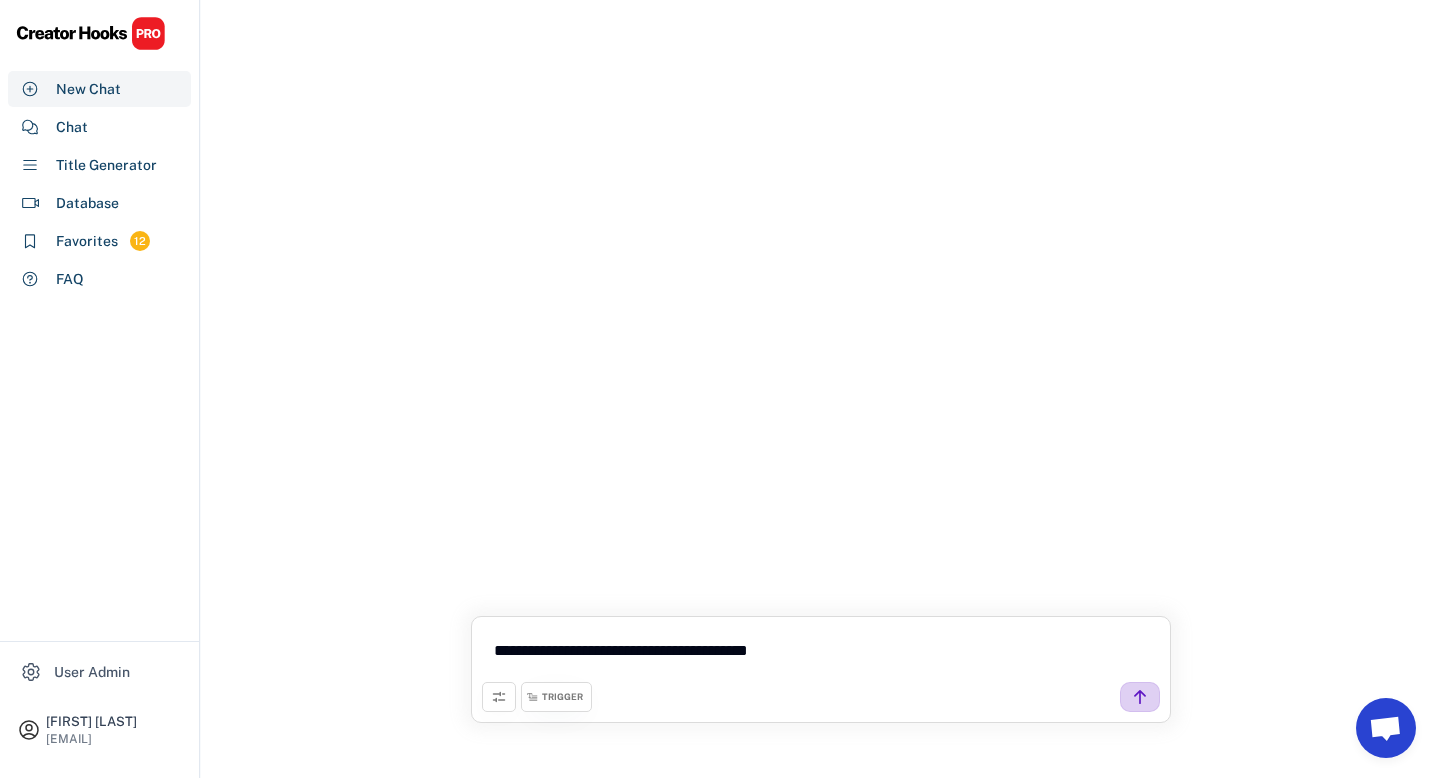 click at bounding box center [1140, 697] 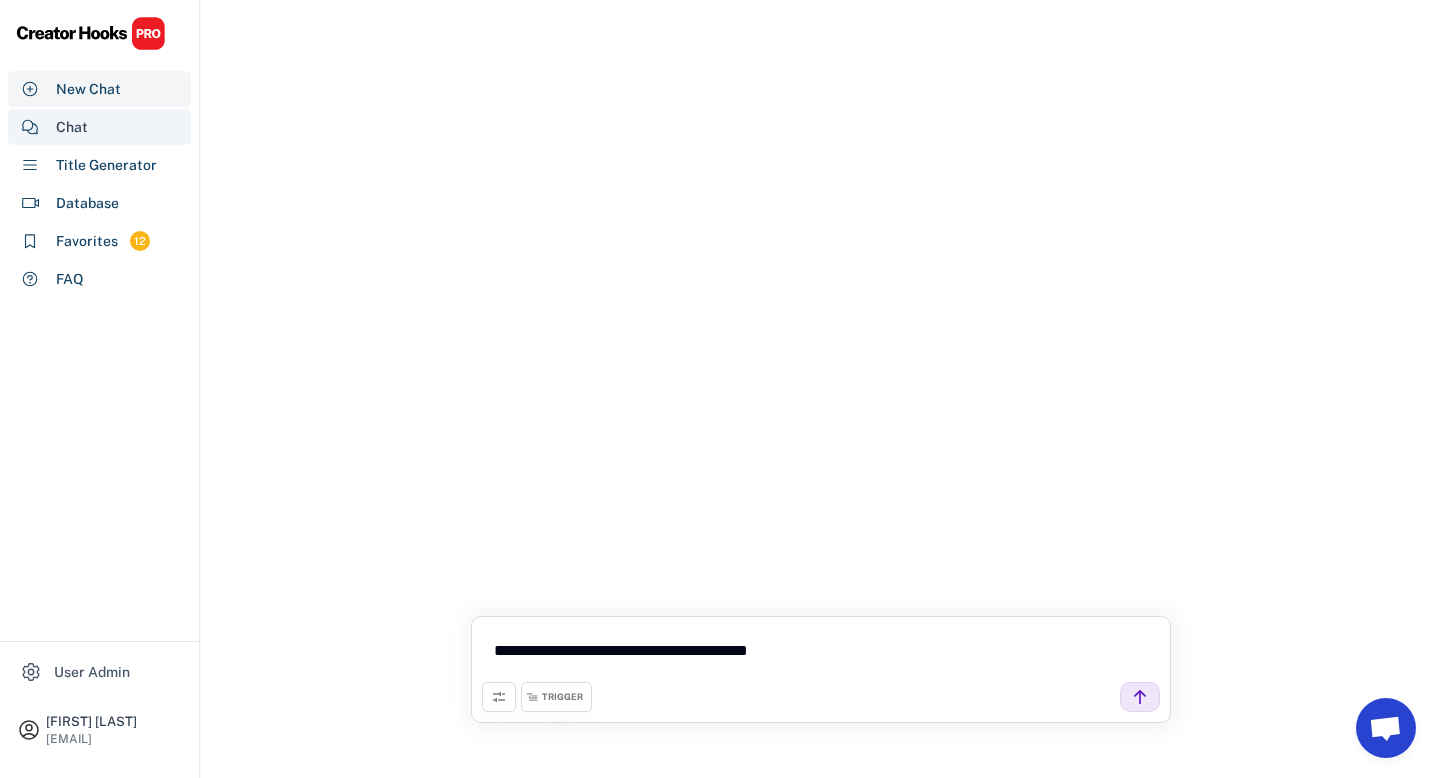 click on "Chat" at bounding box center (99, 127) 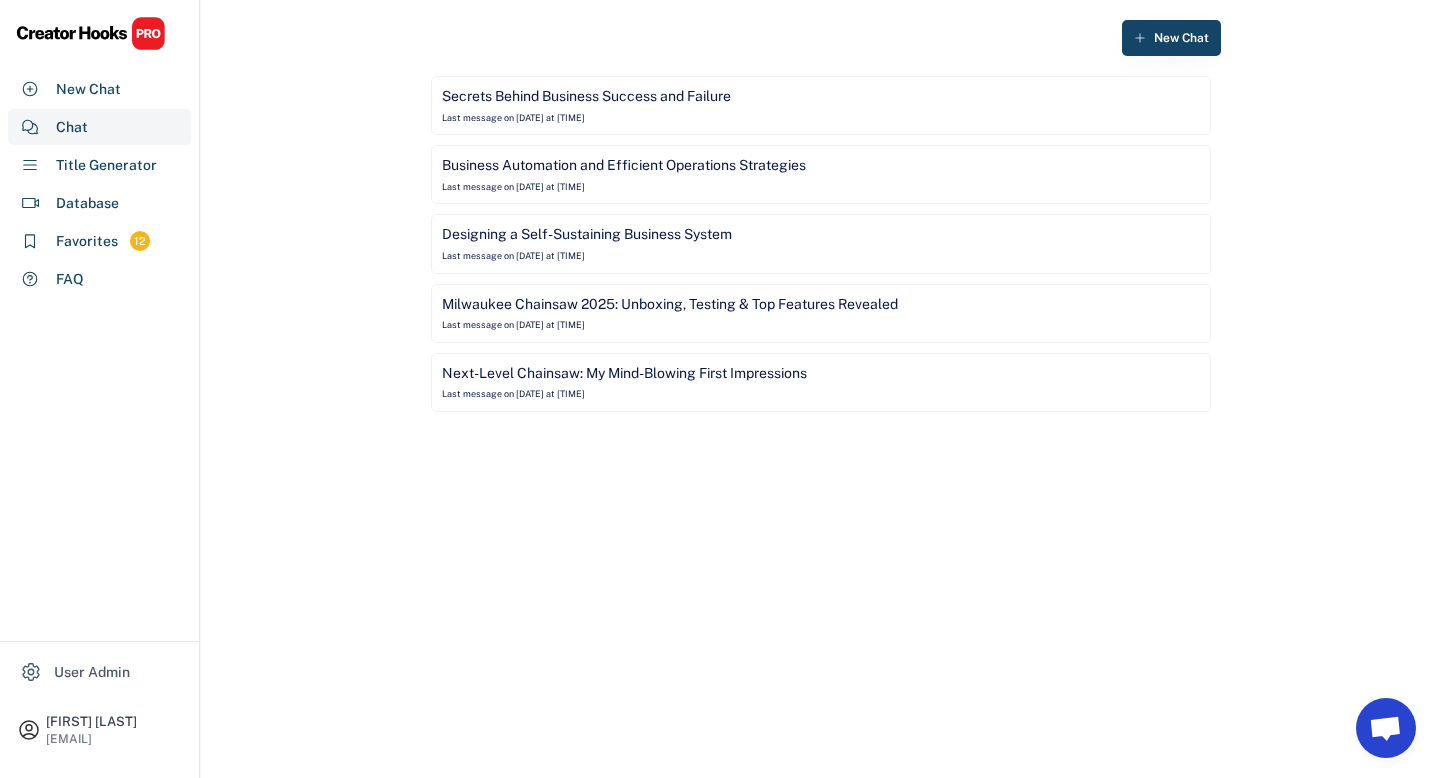 click on "Last message on [DATE] at [TIME]" at bounding box center (513, 118) 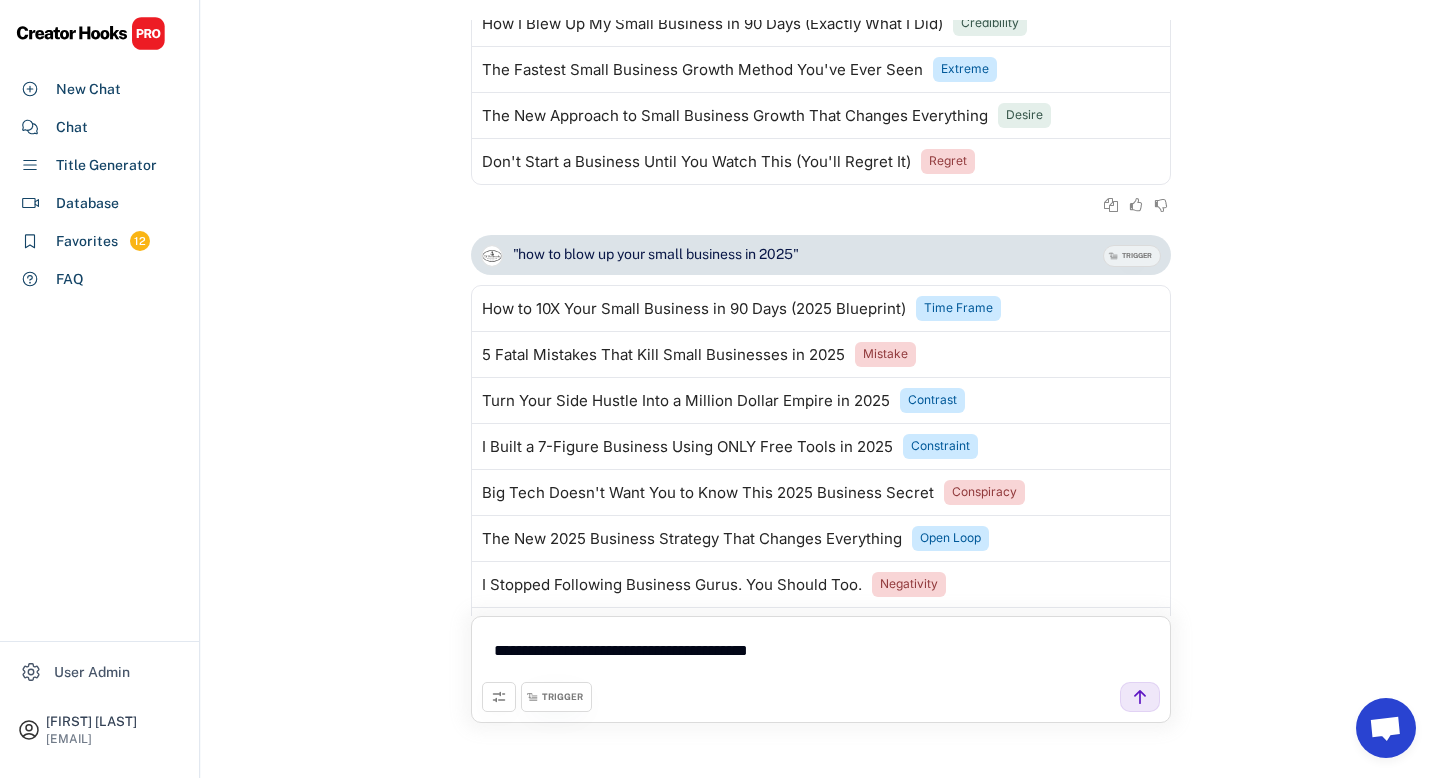scroll, scrollTop: 4407, scrollLeft: 0, axis: vertical 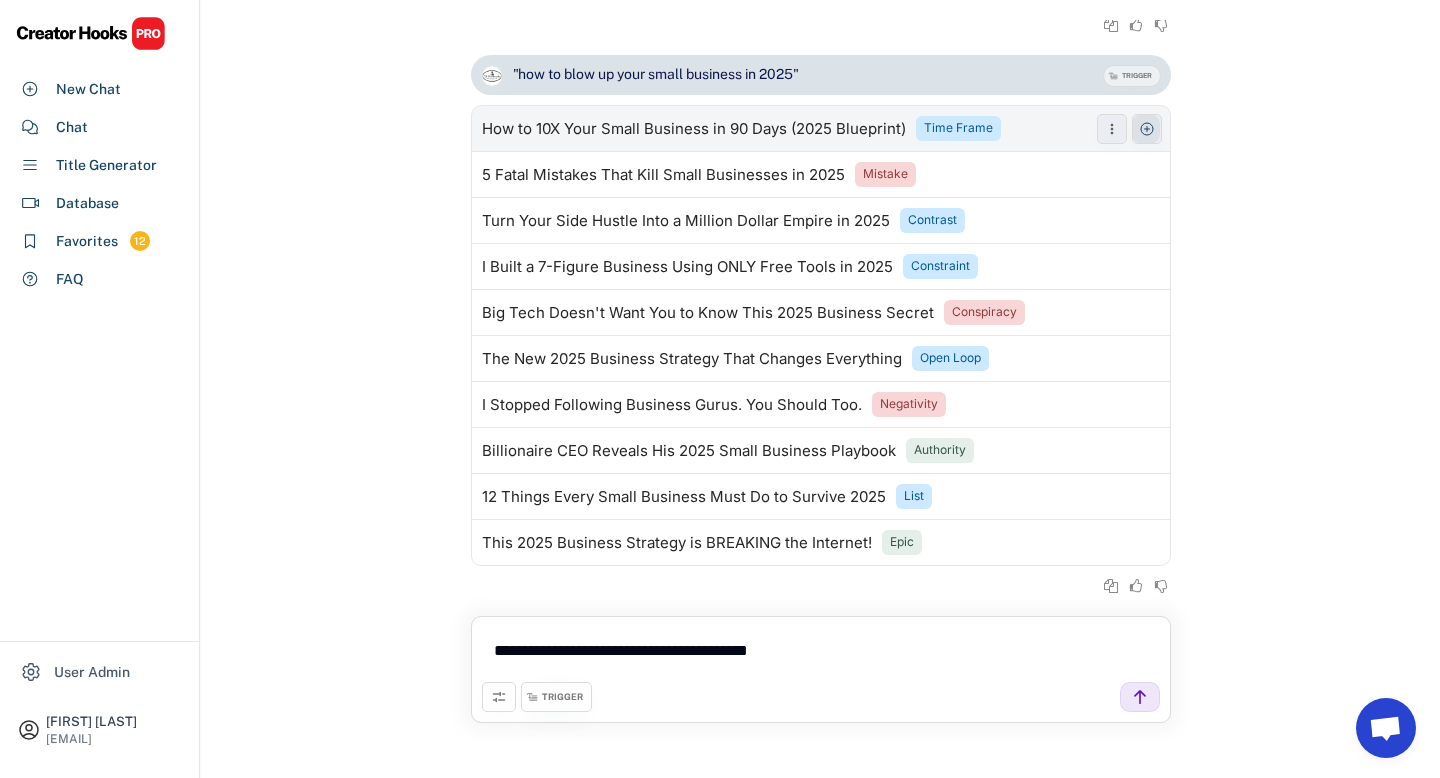 click 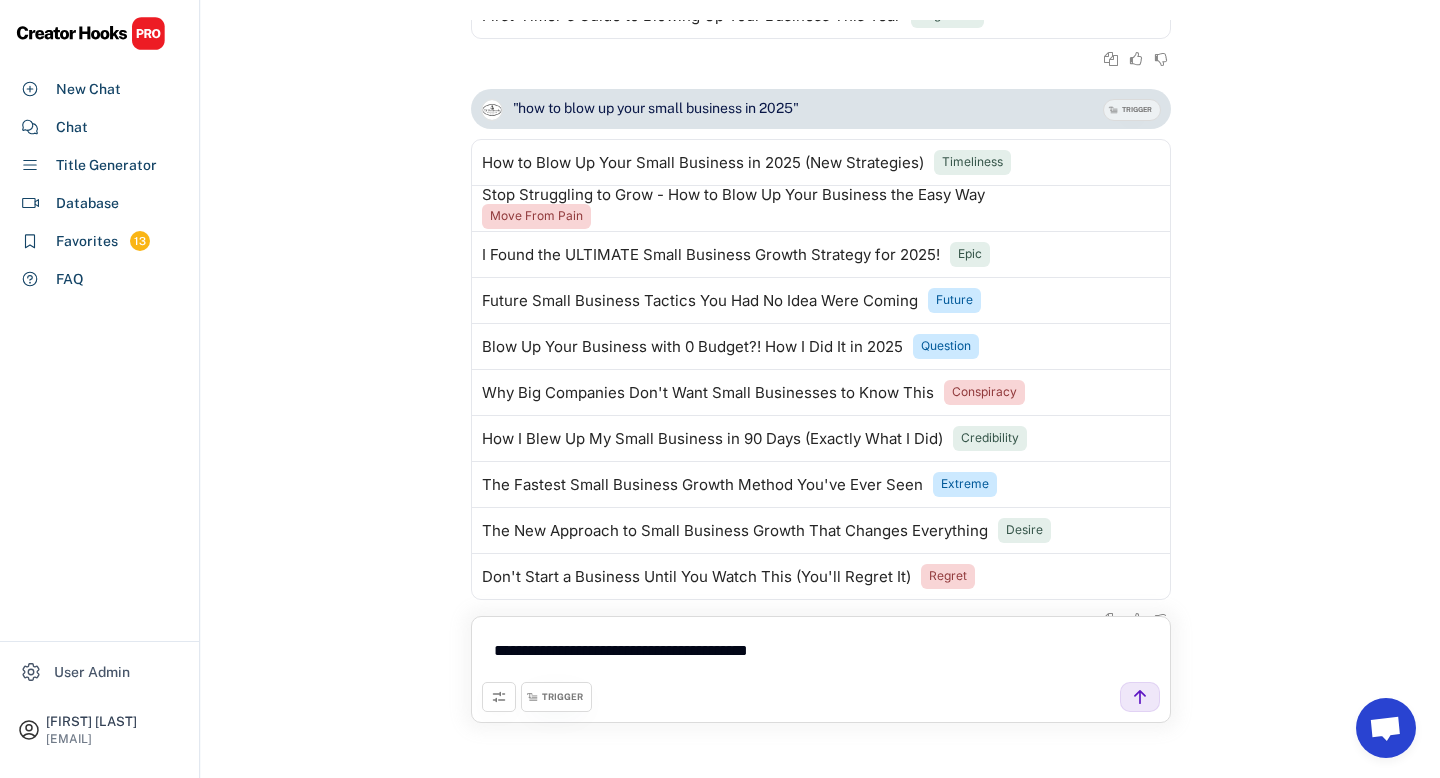 scroll, scrollTop: 3798, scrollLeft: 0, axis: vertical 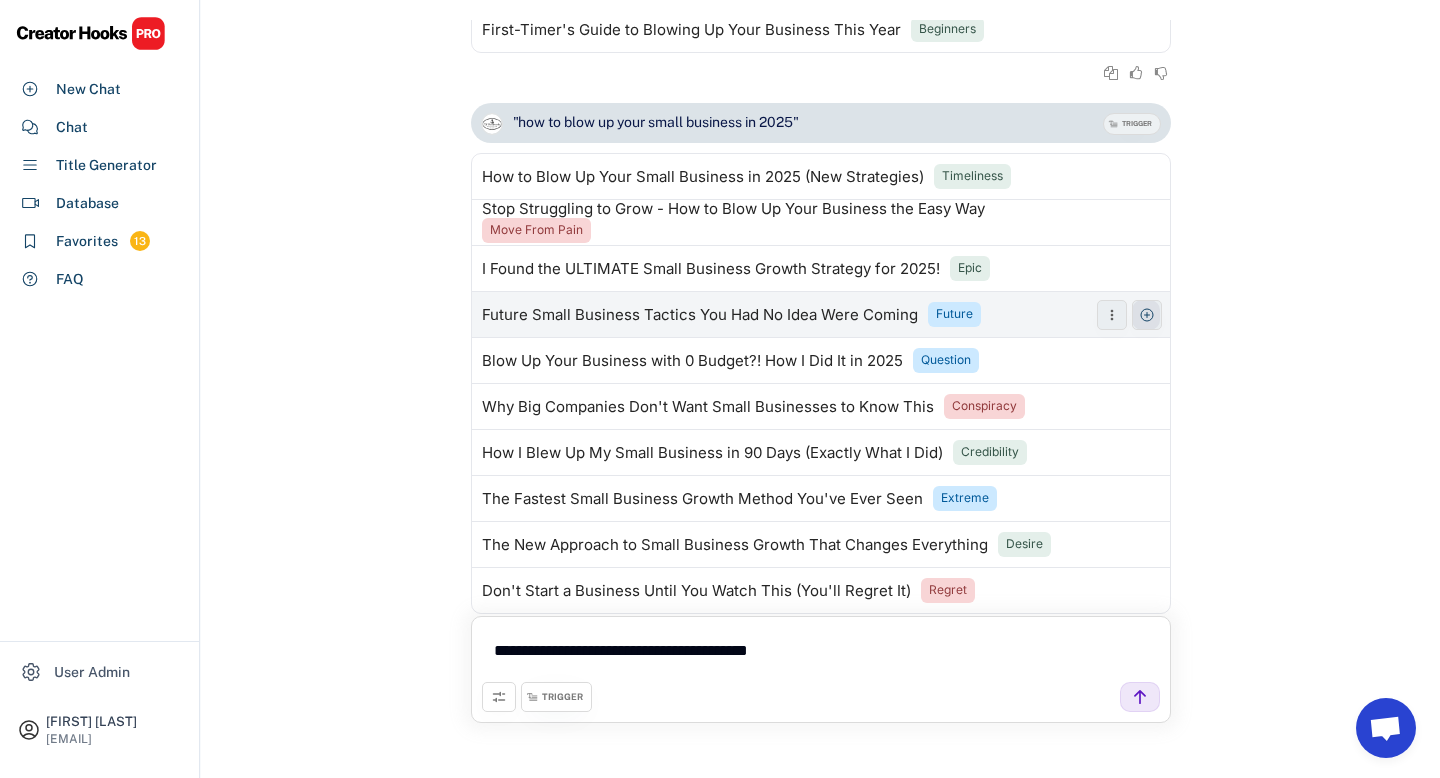 click 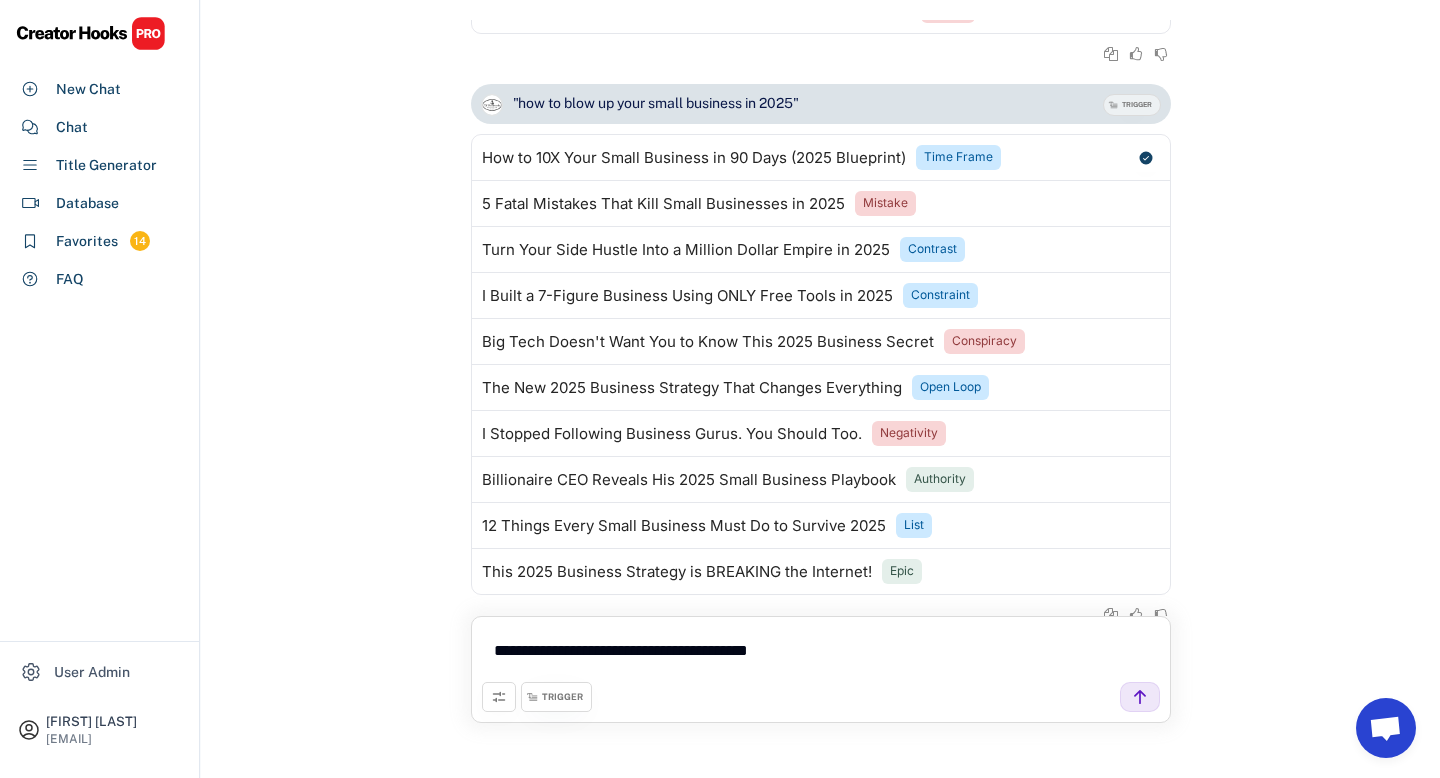 scroll, scrollTop: 4407, scrollLeft: 0, axis: vertical 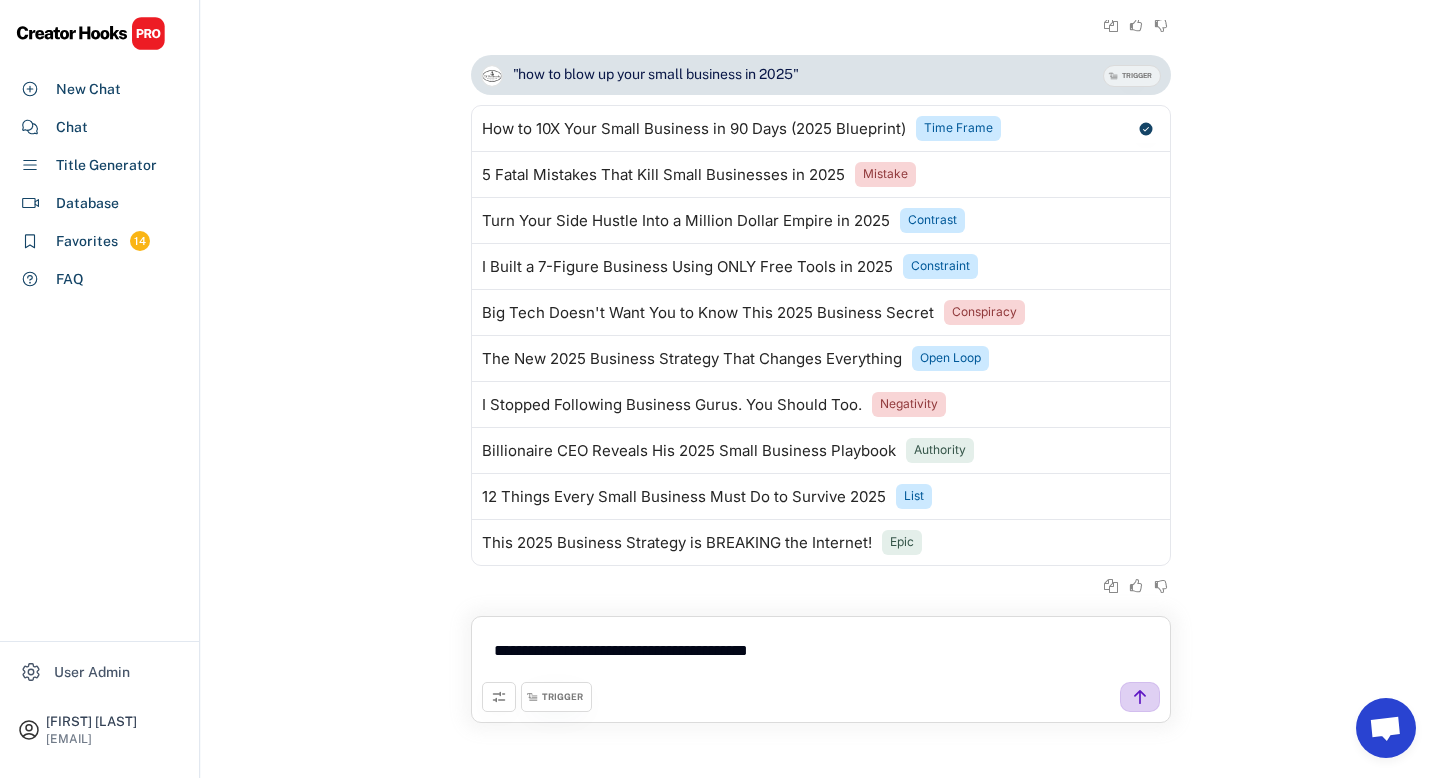 click at bounding box center [1140, 697] 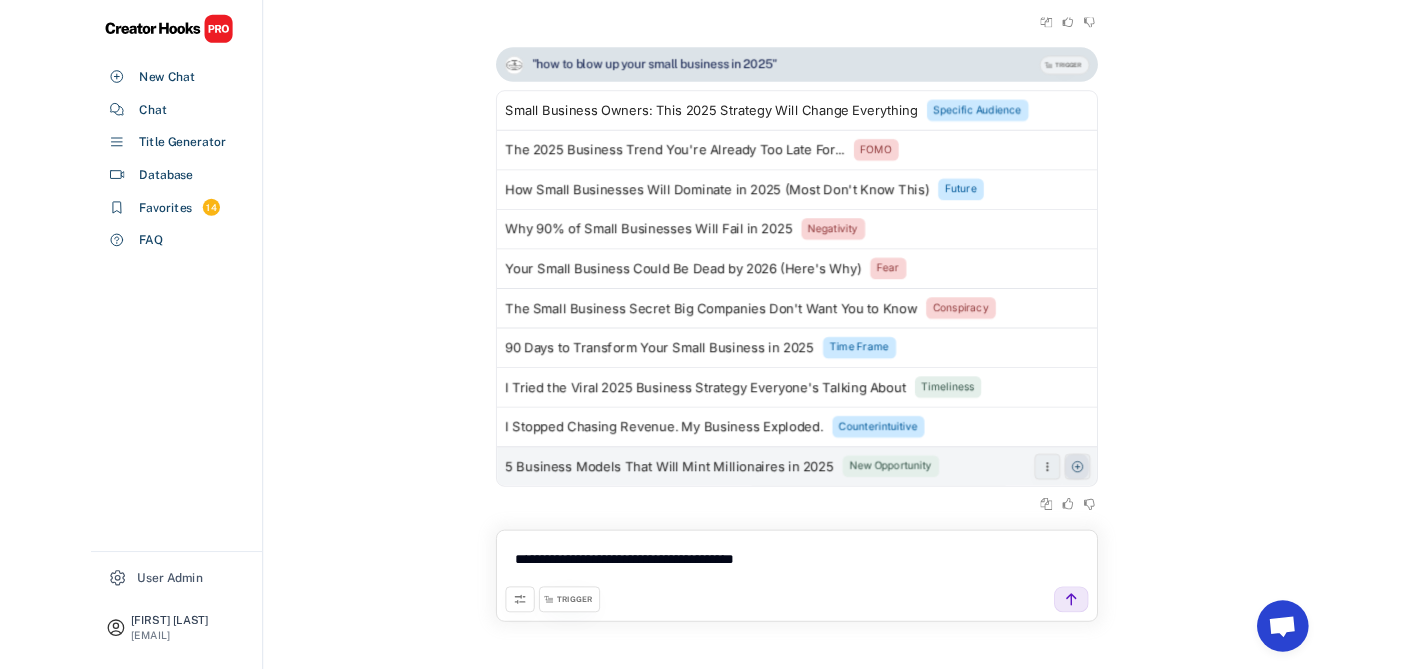 scroll, scrollTop: 4968, scrollLeft: 0, axis: vertical 